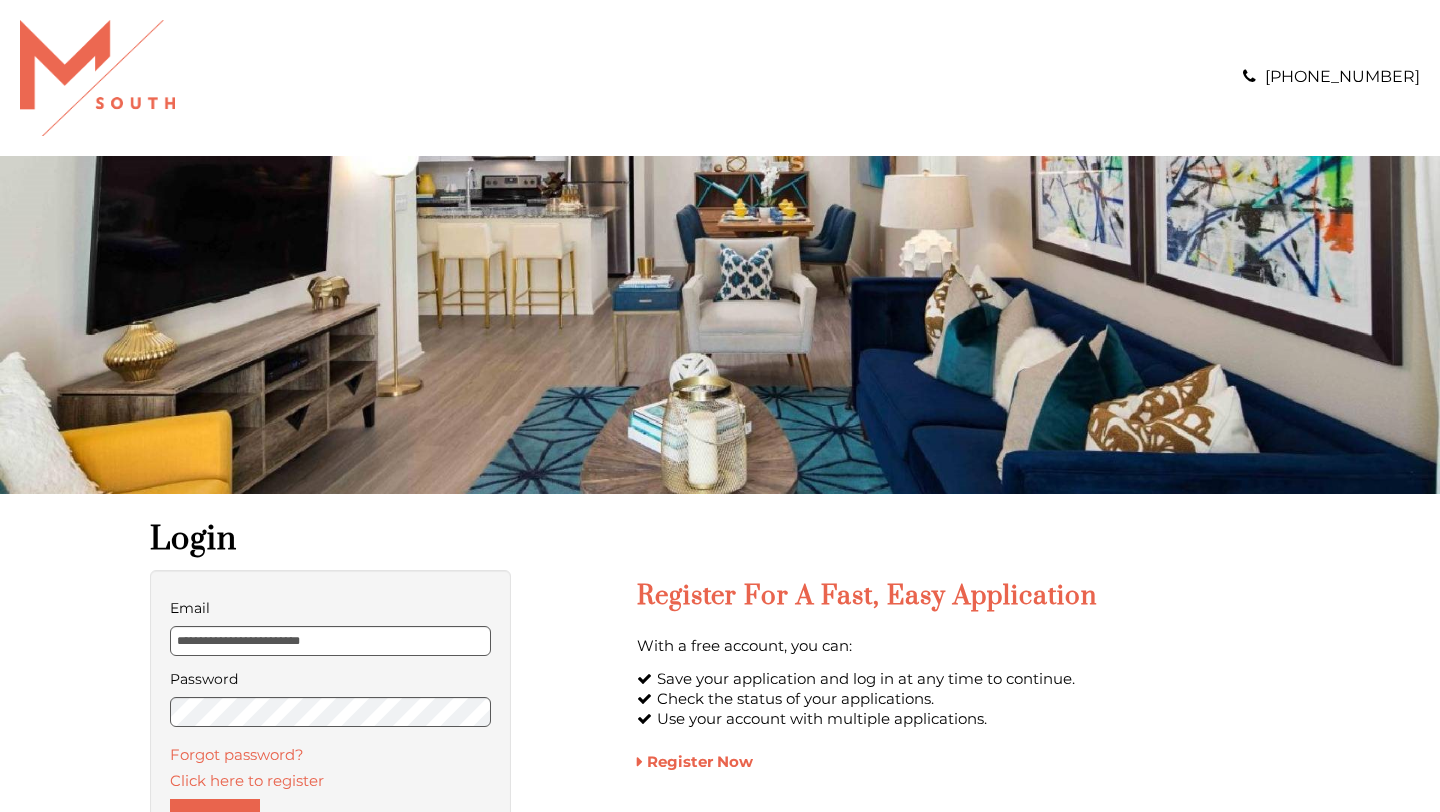 scroll, scrollTop: 0, scrollLeft: 0, axis: both 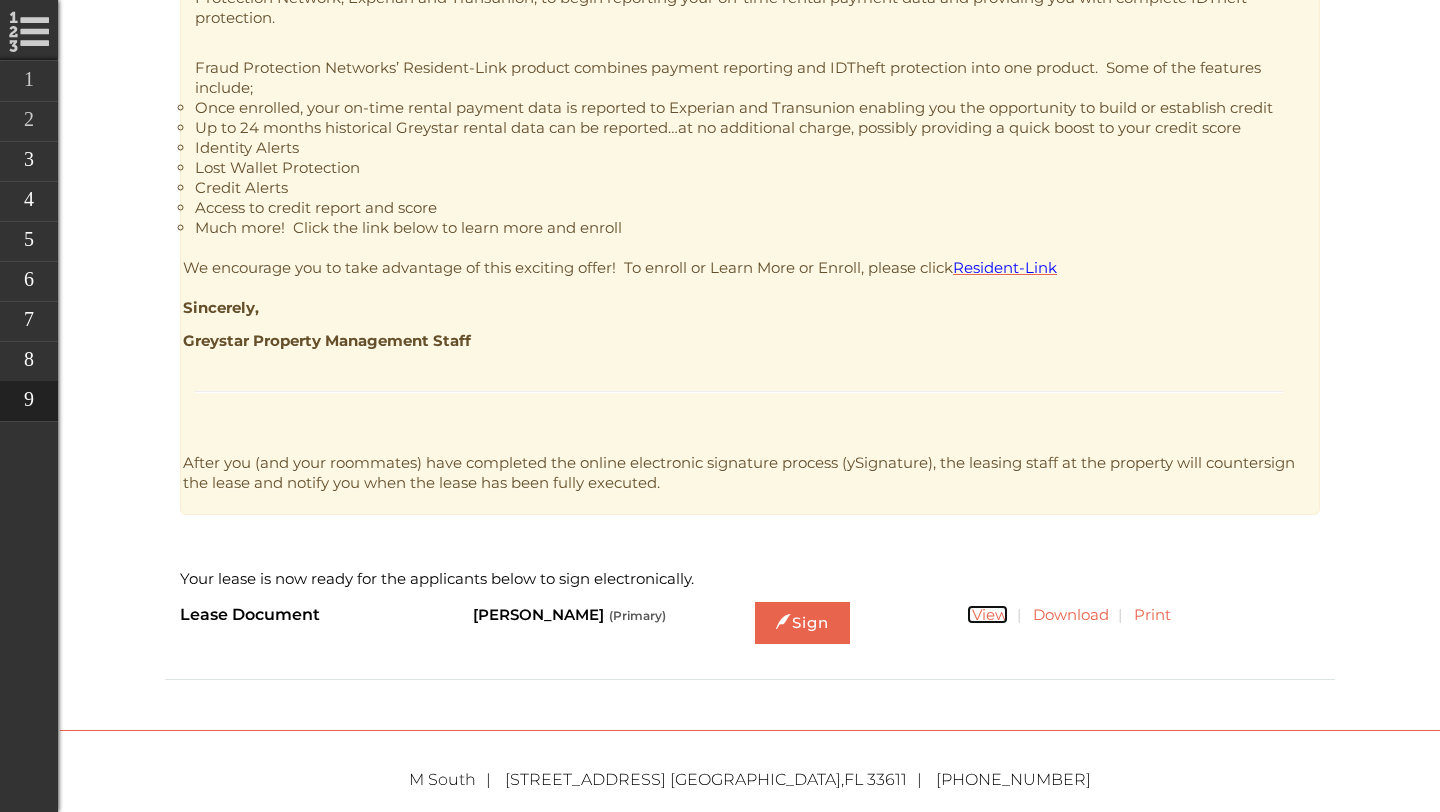click on "View" at bounding box center [987, 614] 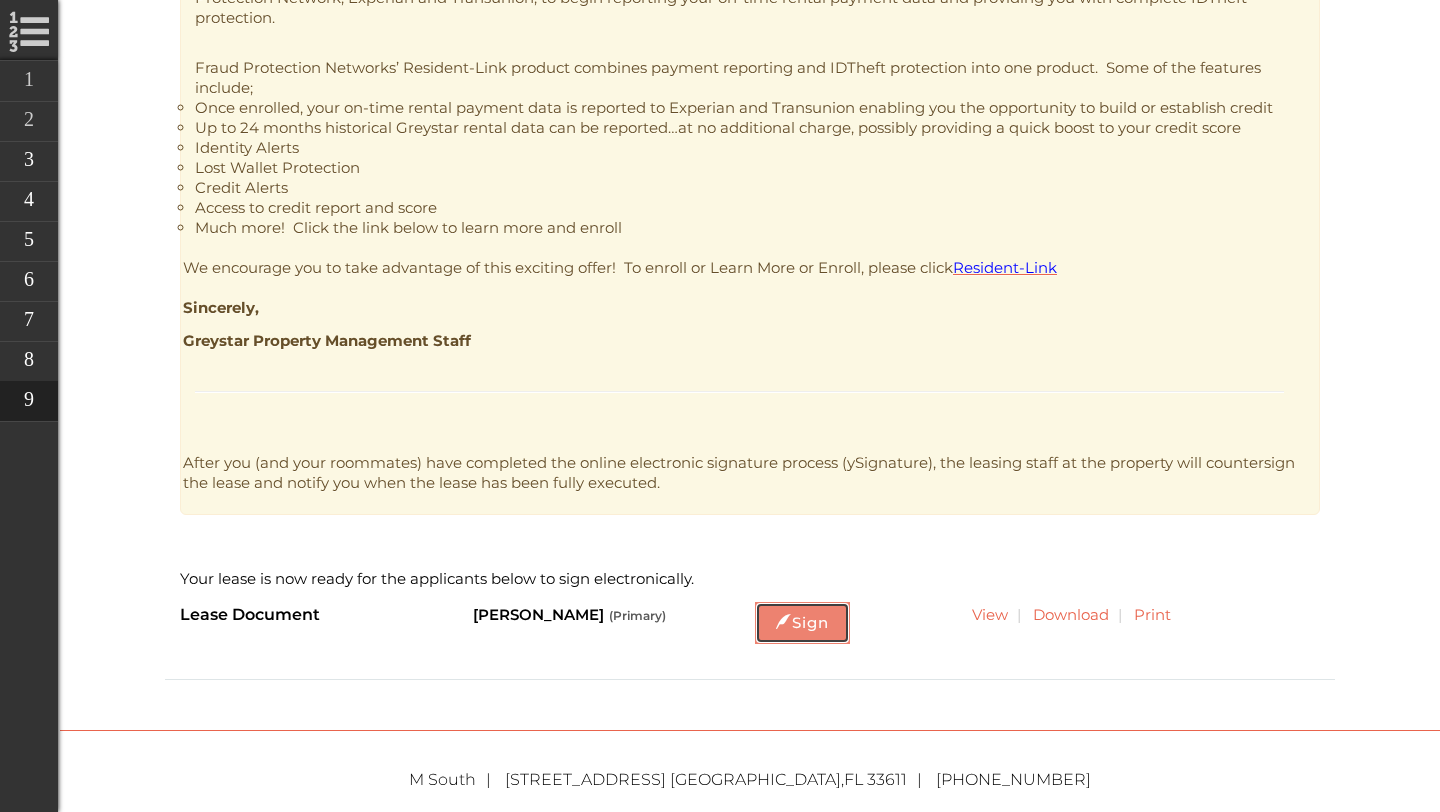click on "Sign" at bounding box center [802, 623] 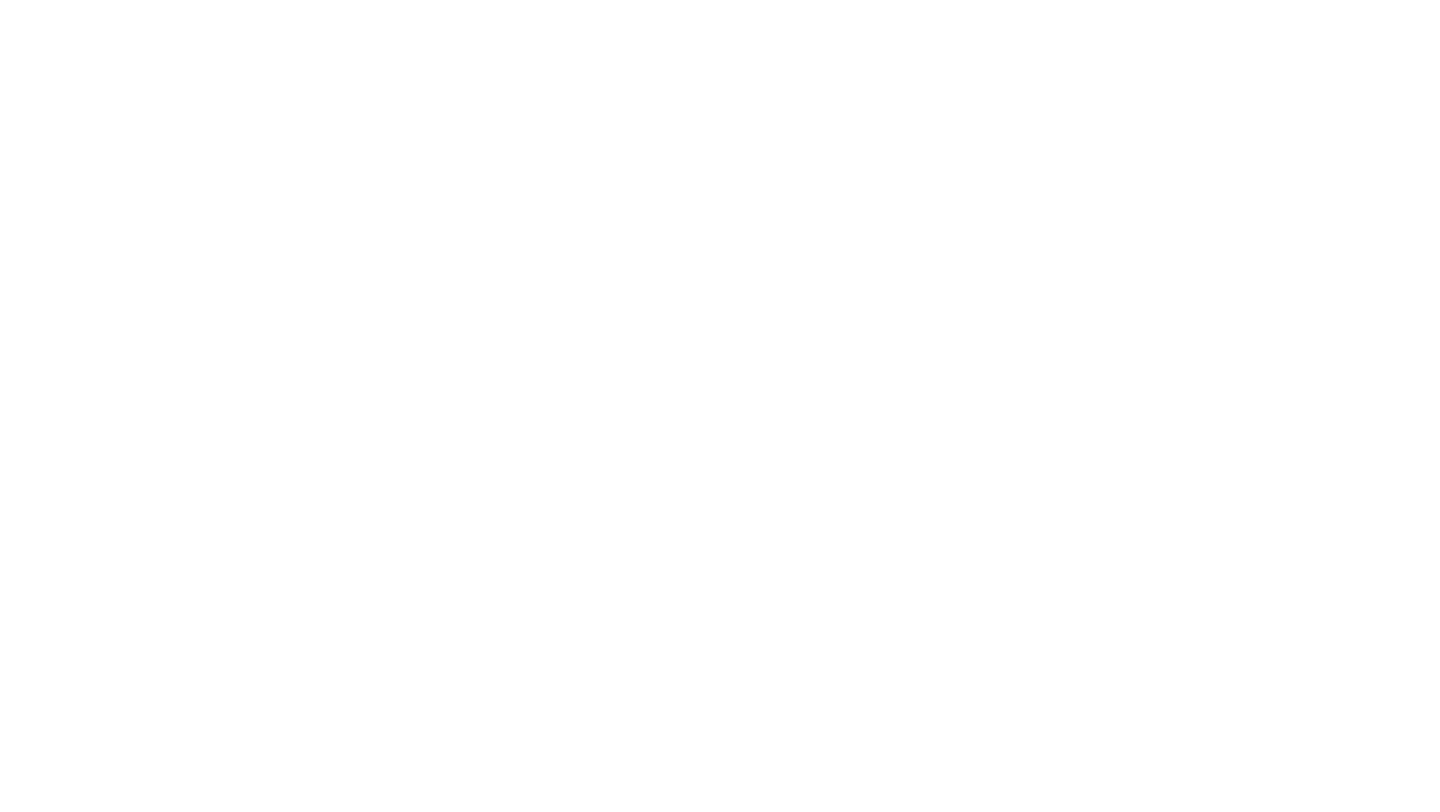 scroll, scrollTop: 0, scrollLeft: 0, axis: both 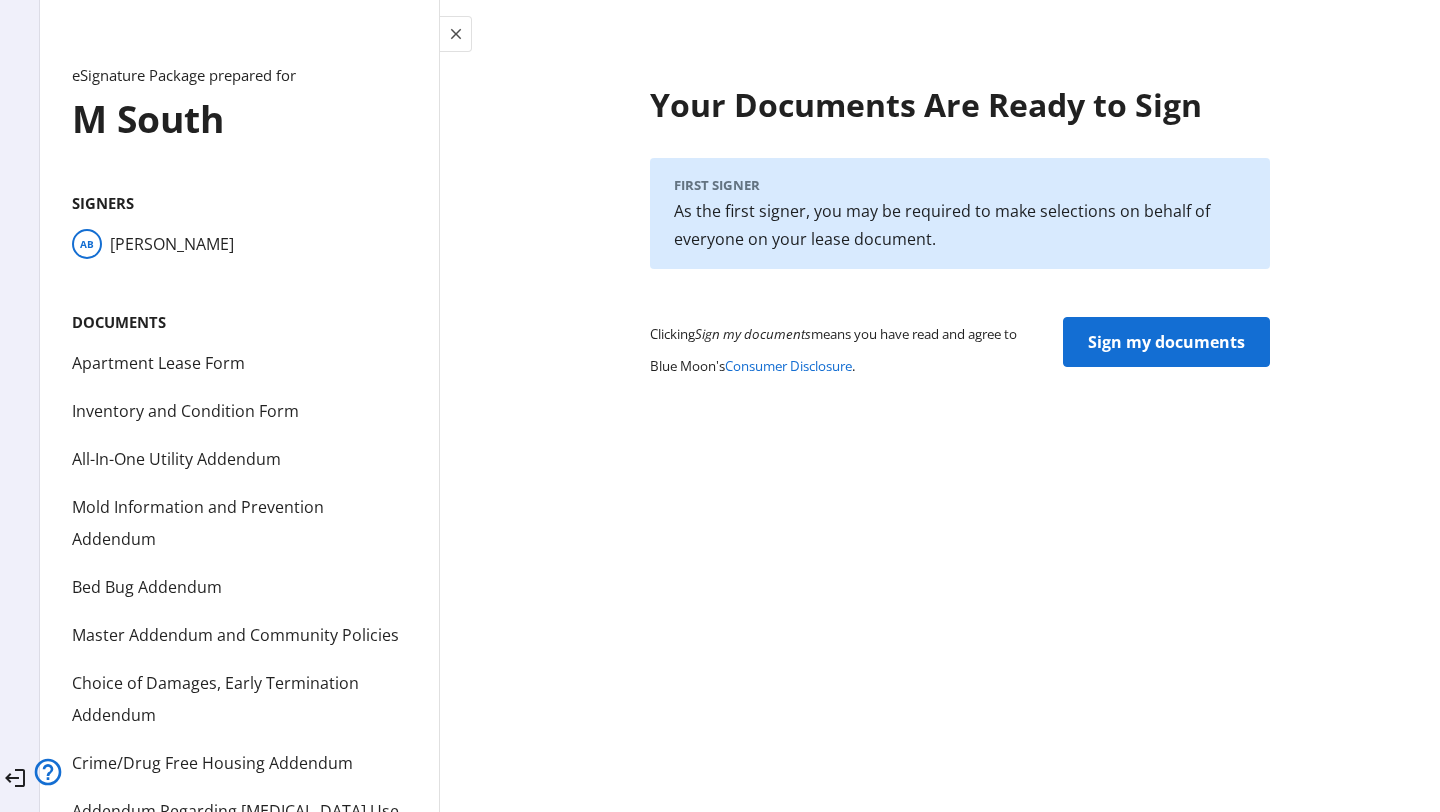 click on "Sign my documents" 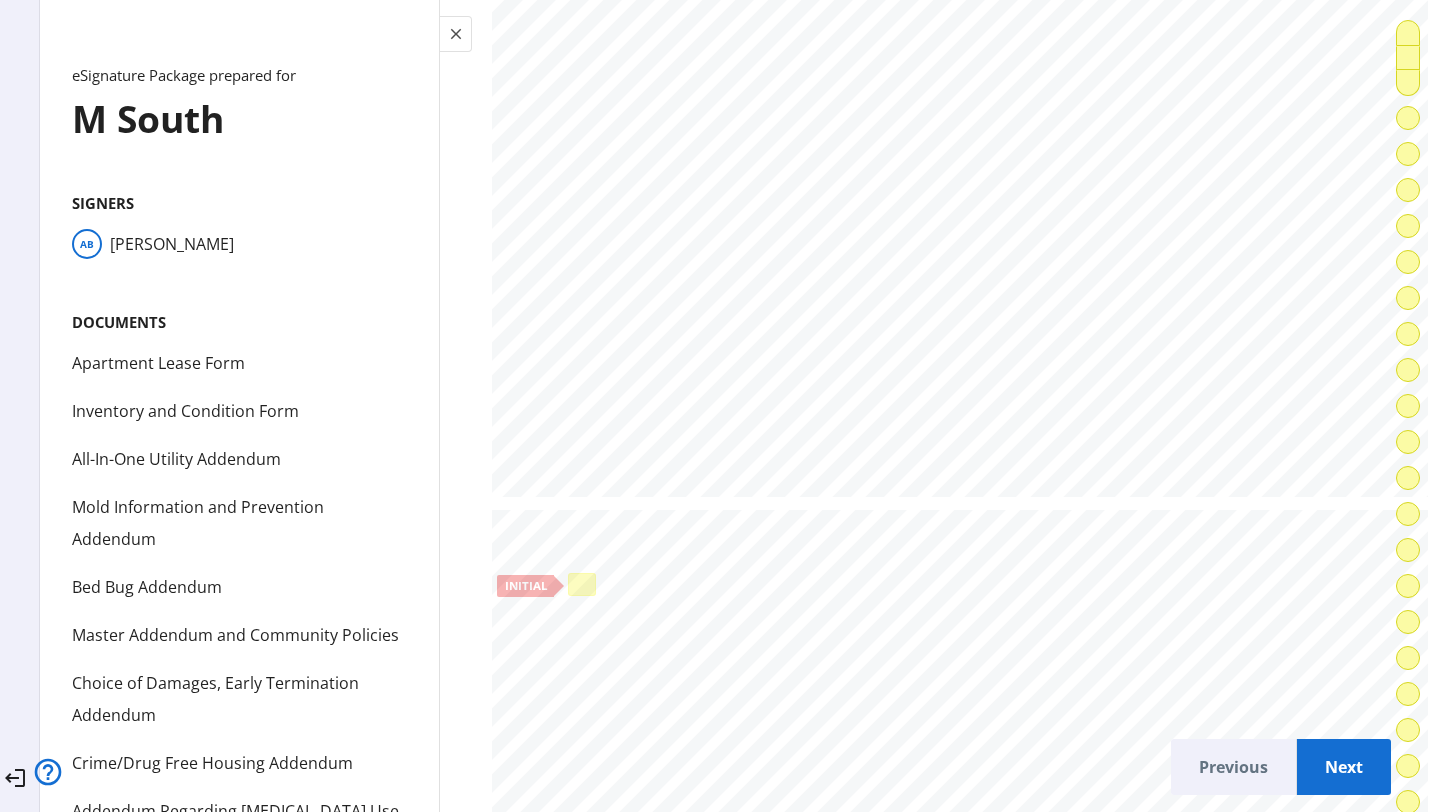 scroll, scrollTop: 1302, scrollLeft: 0, axis: vertical 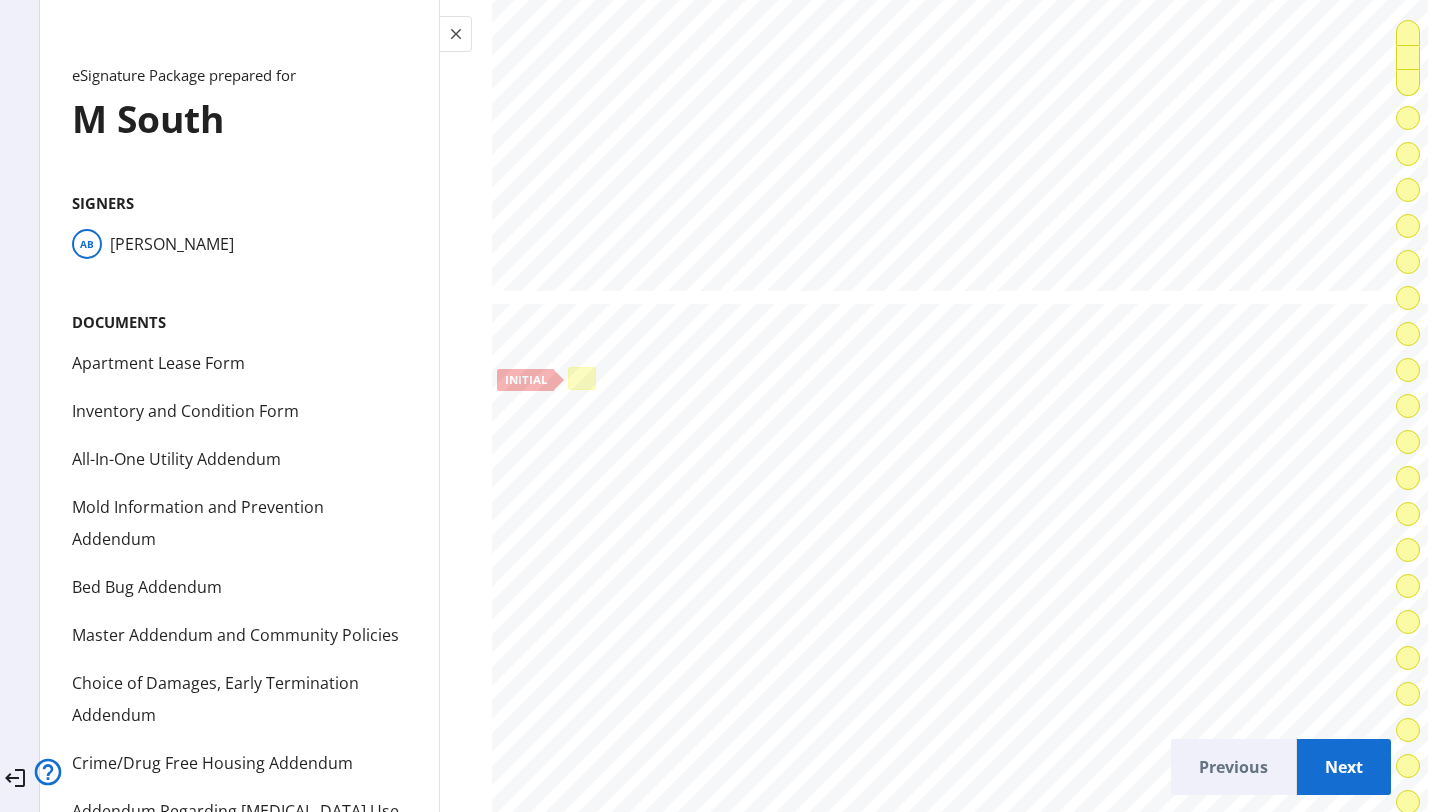 click at bounding box center [582, 378] 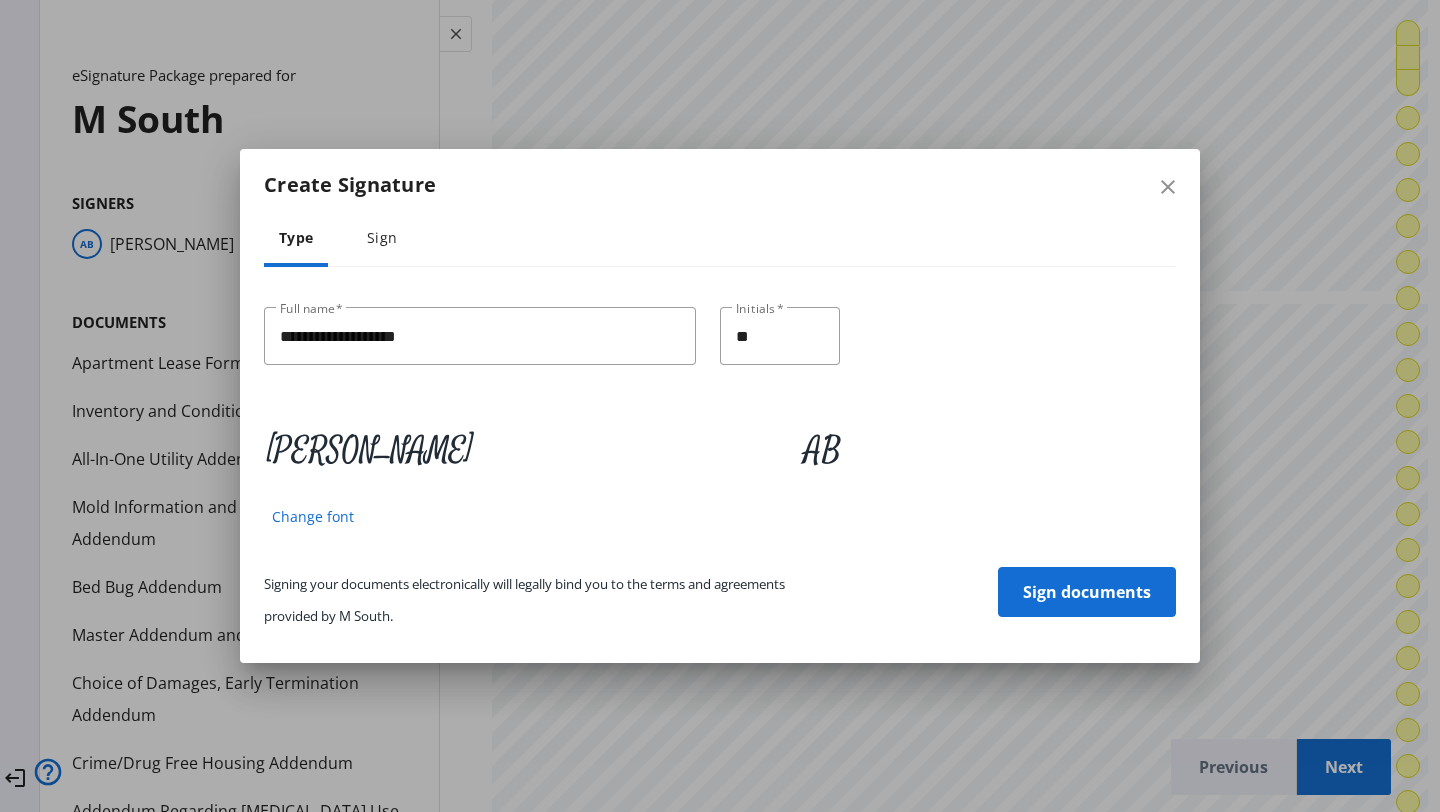click on "Sign documents" at bounding box center [1087, 592] 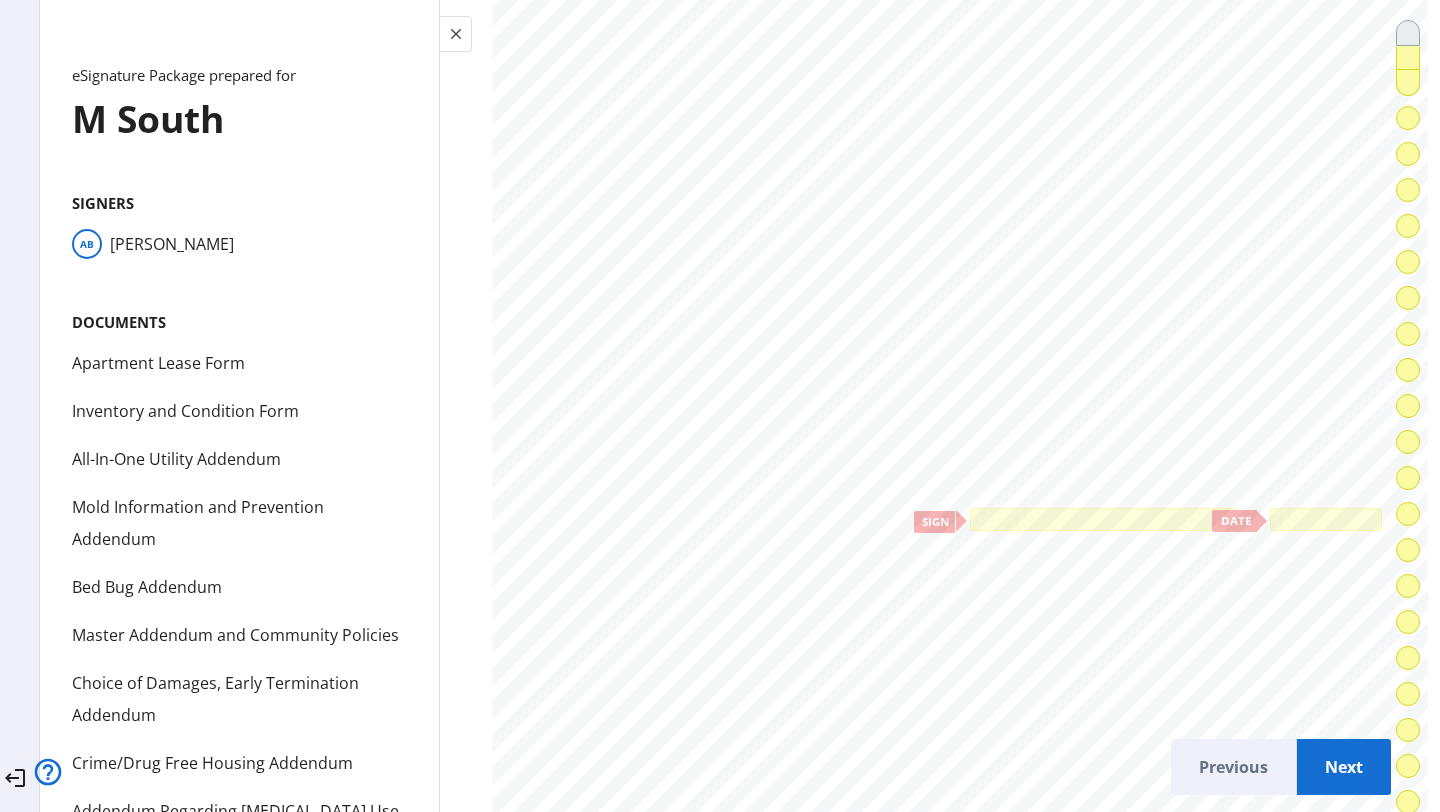 scroll, scrollTop: 13073, scrollLeft: 0, axis: vertical 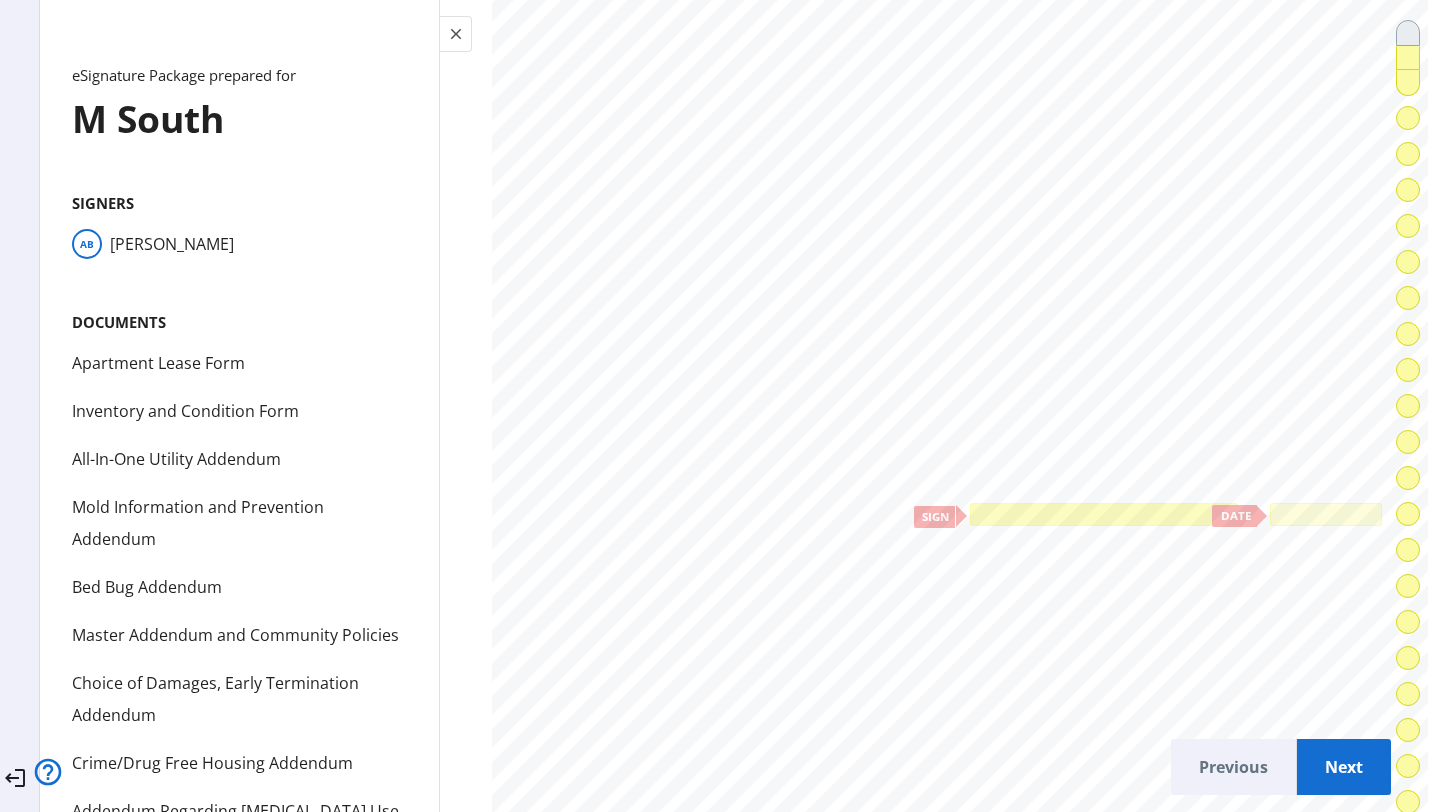 click at bounding box center (1104, 515) 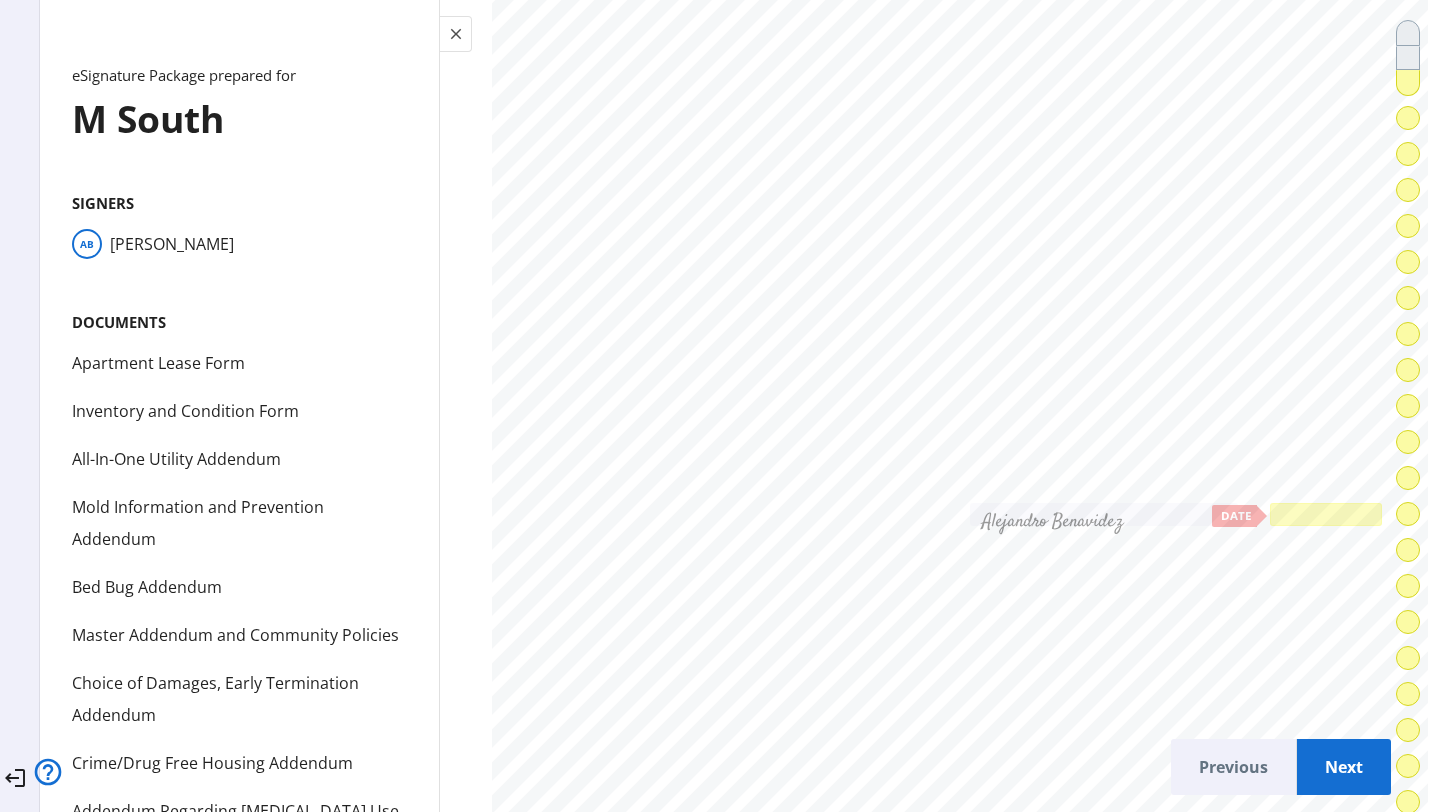 click at bounding box center (1326, 514) 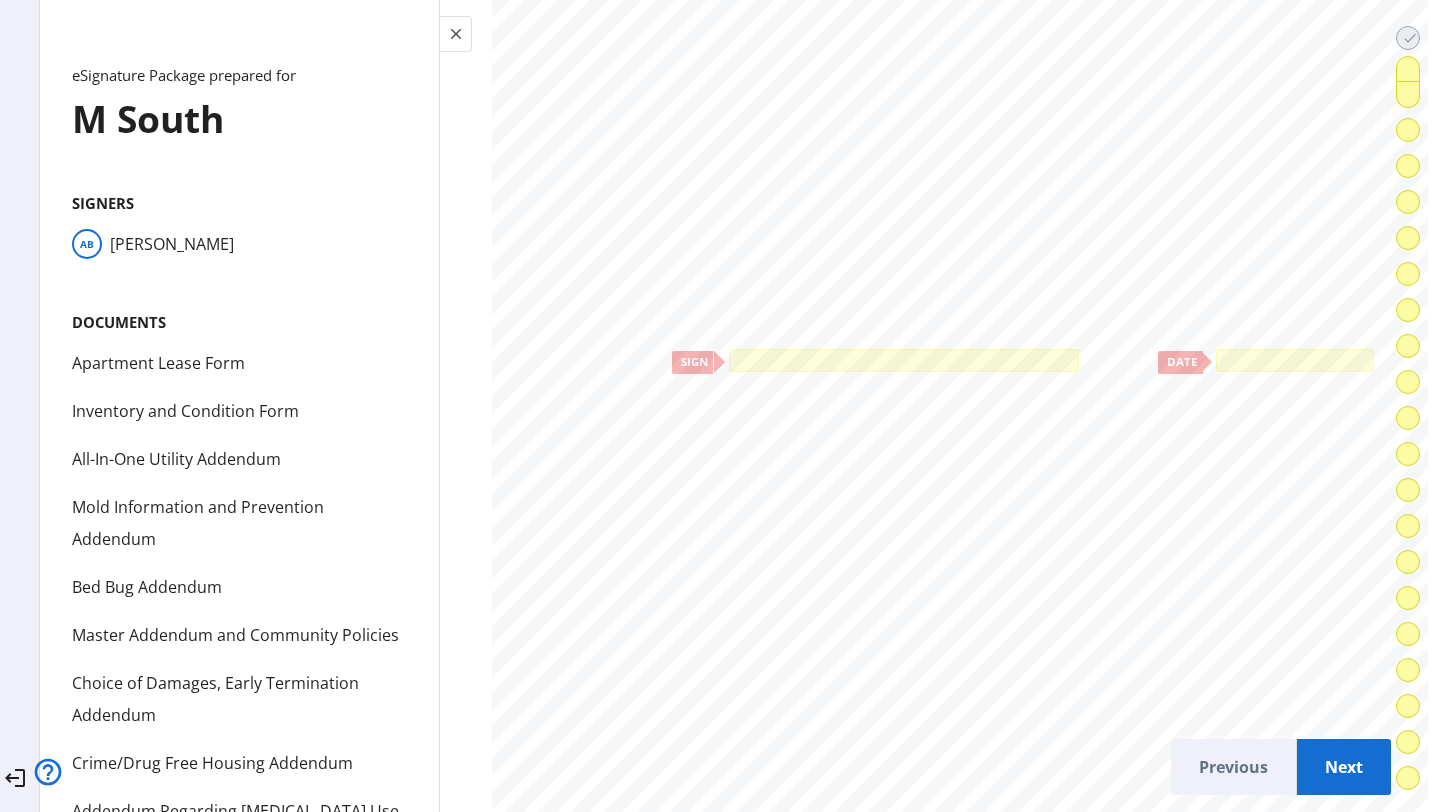 scroll, scrollTop: 18810, scrollLeft: 0, axis: vertical 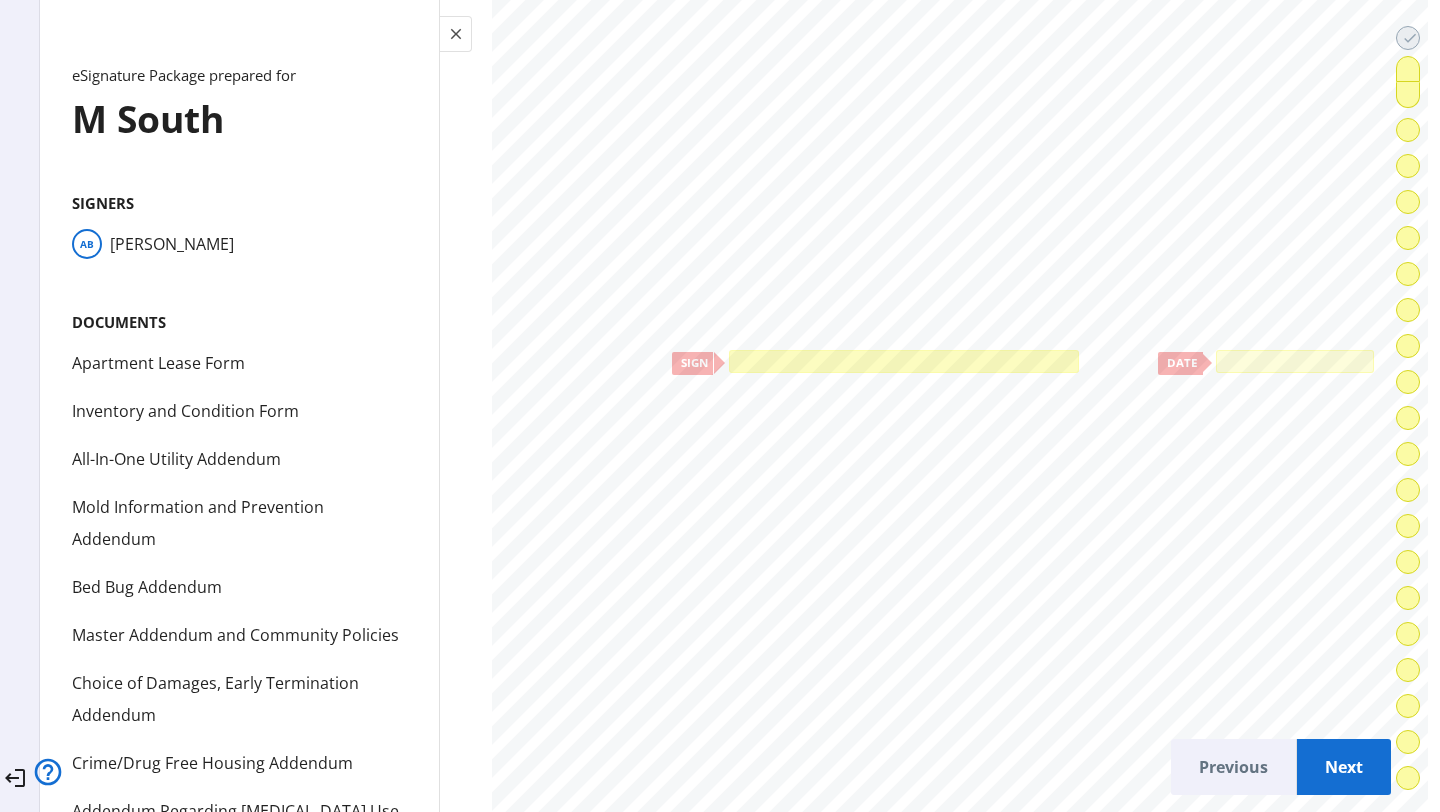 click at bounding box center (904, 361) 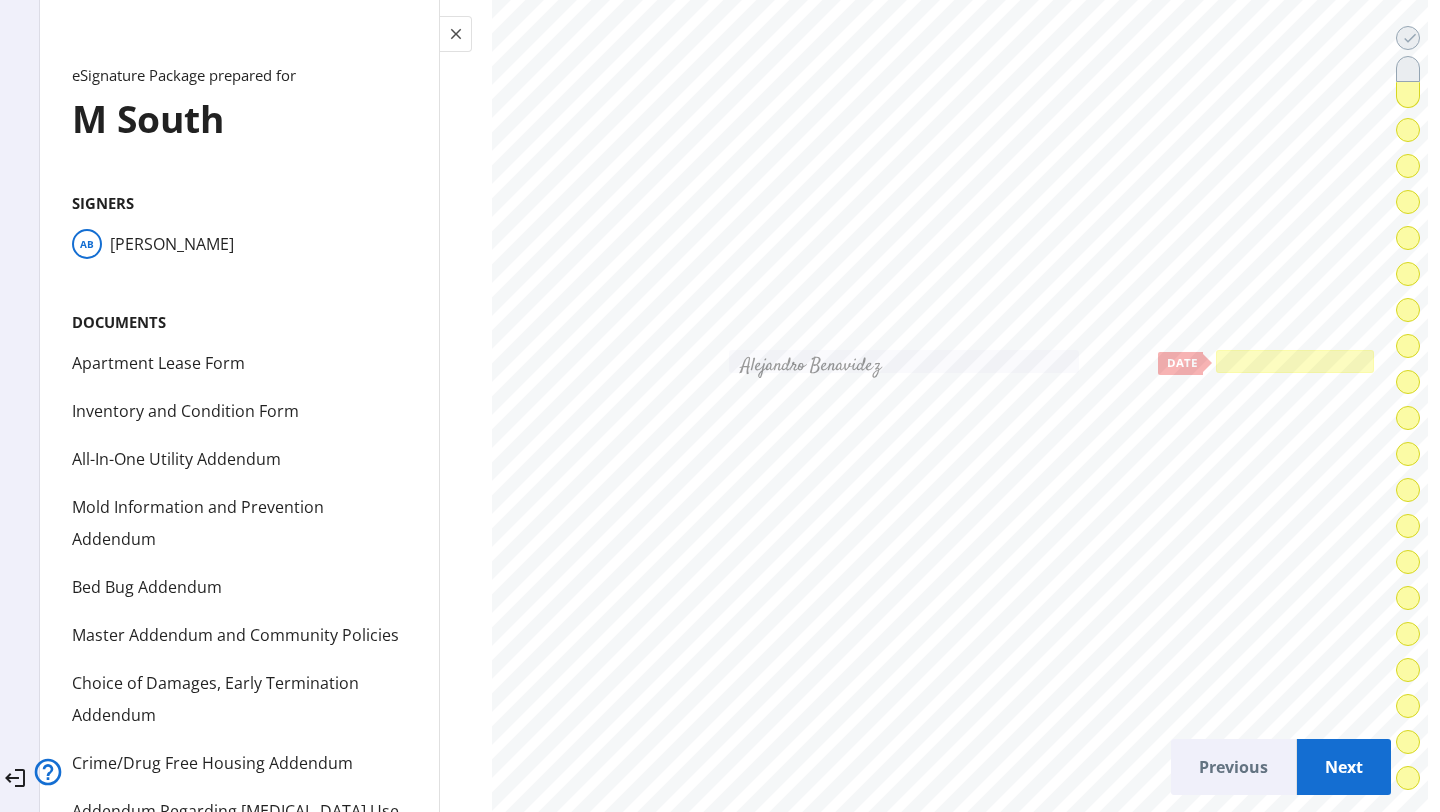 click at bounding box center (1295, 361) 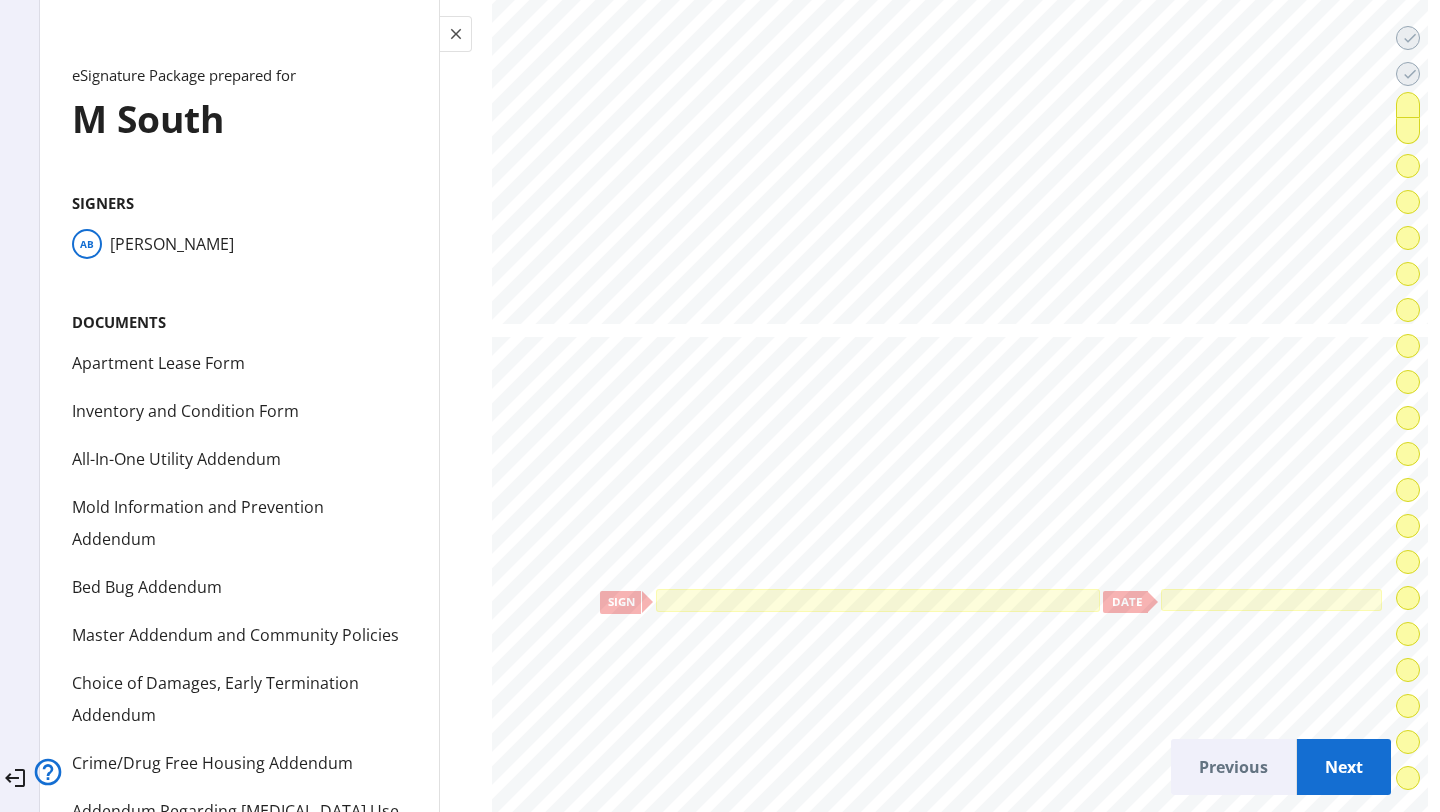 scroll, scrollTop: 23049, scrollLeft: 0, axis: vertical 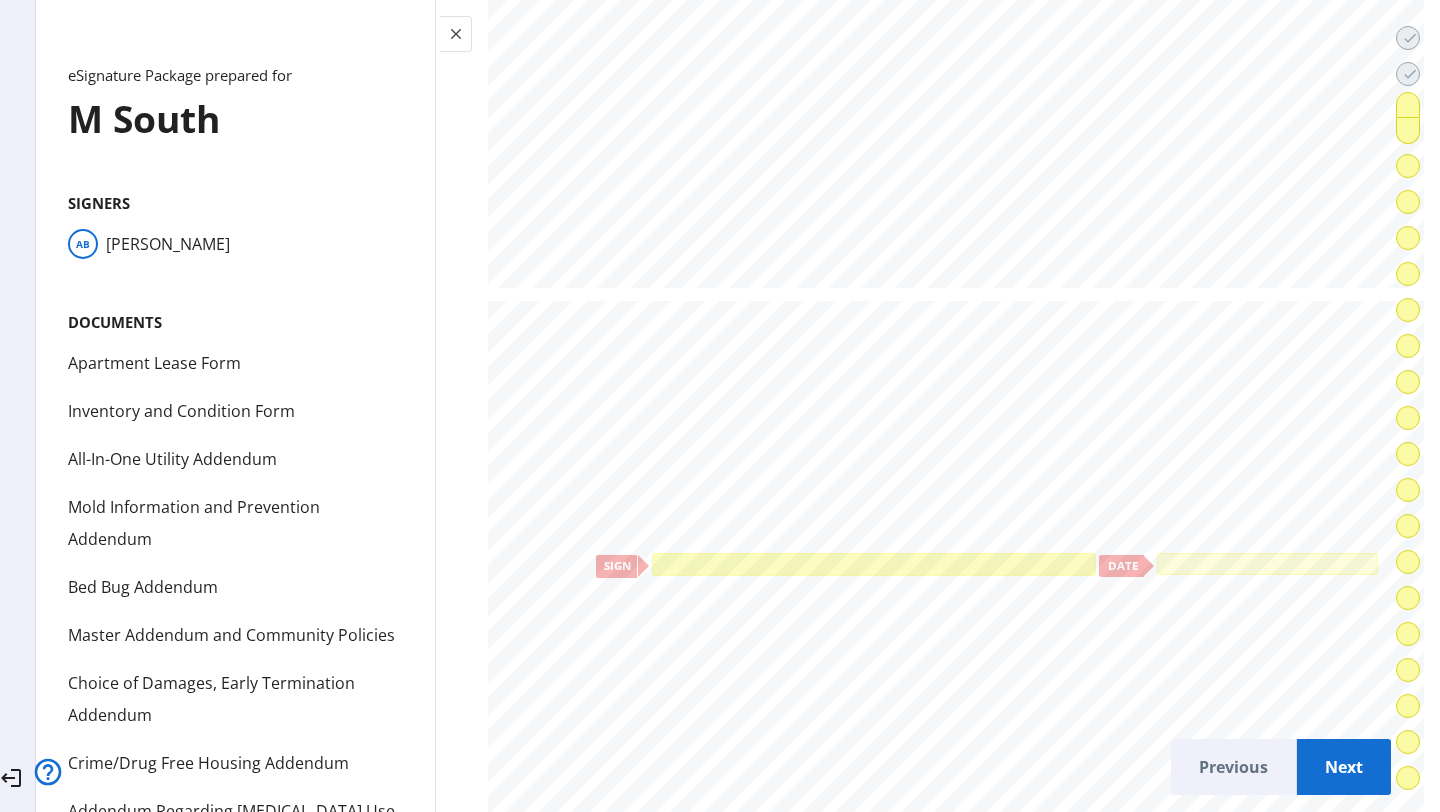 click at bounding box center (875, 564) 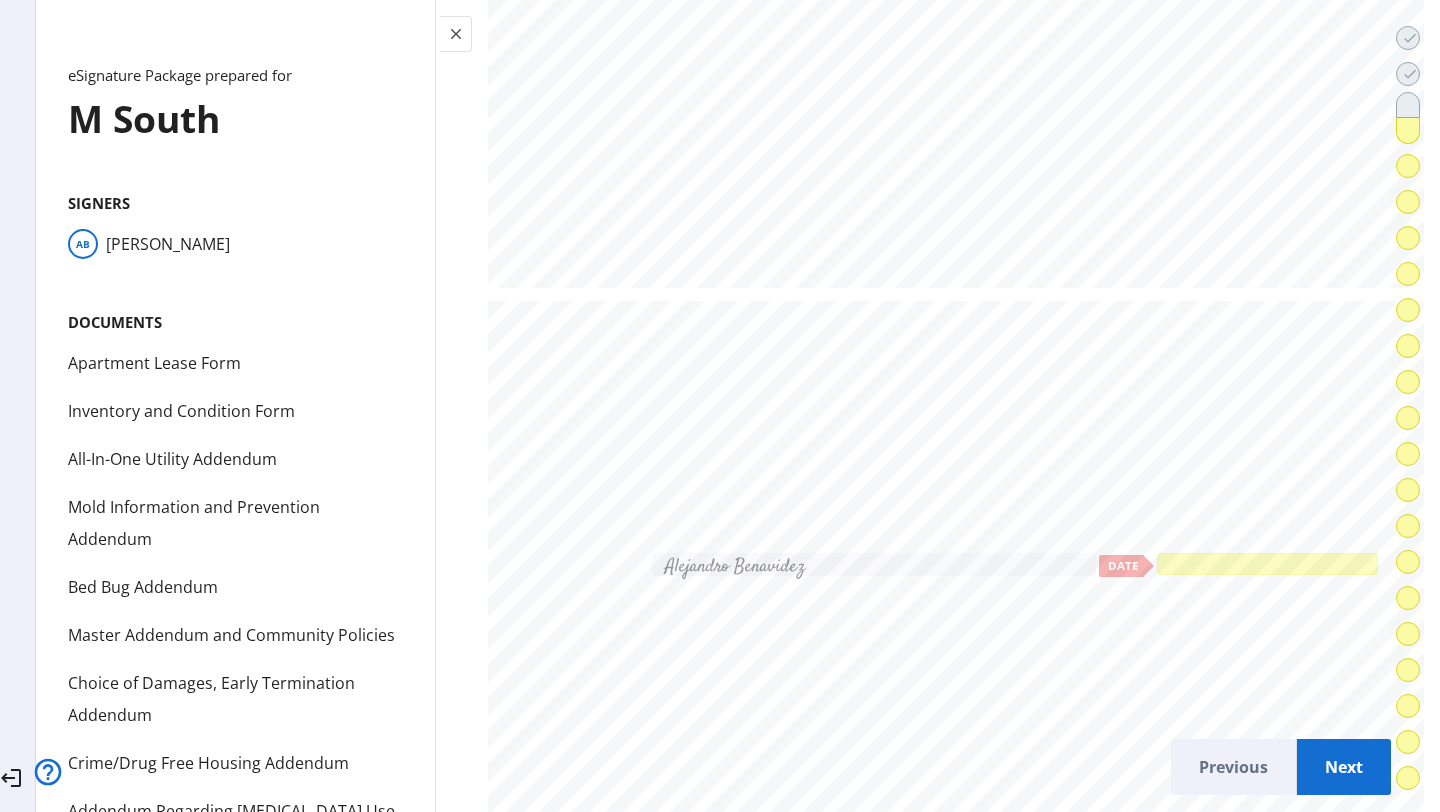 click at bounding box center (1267, 564) 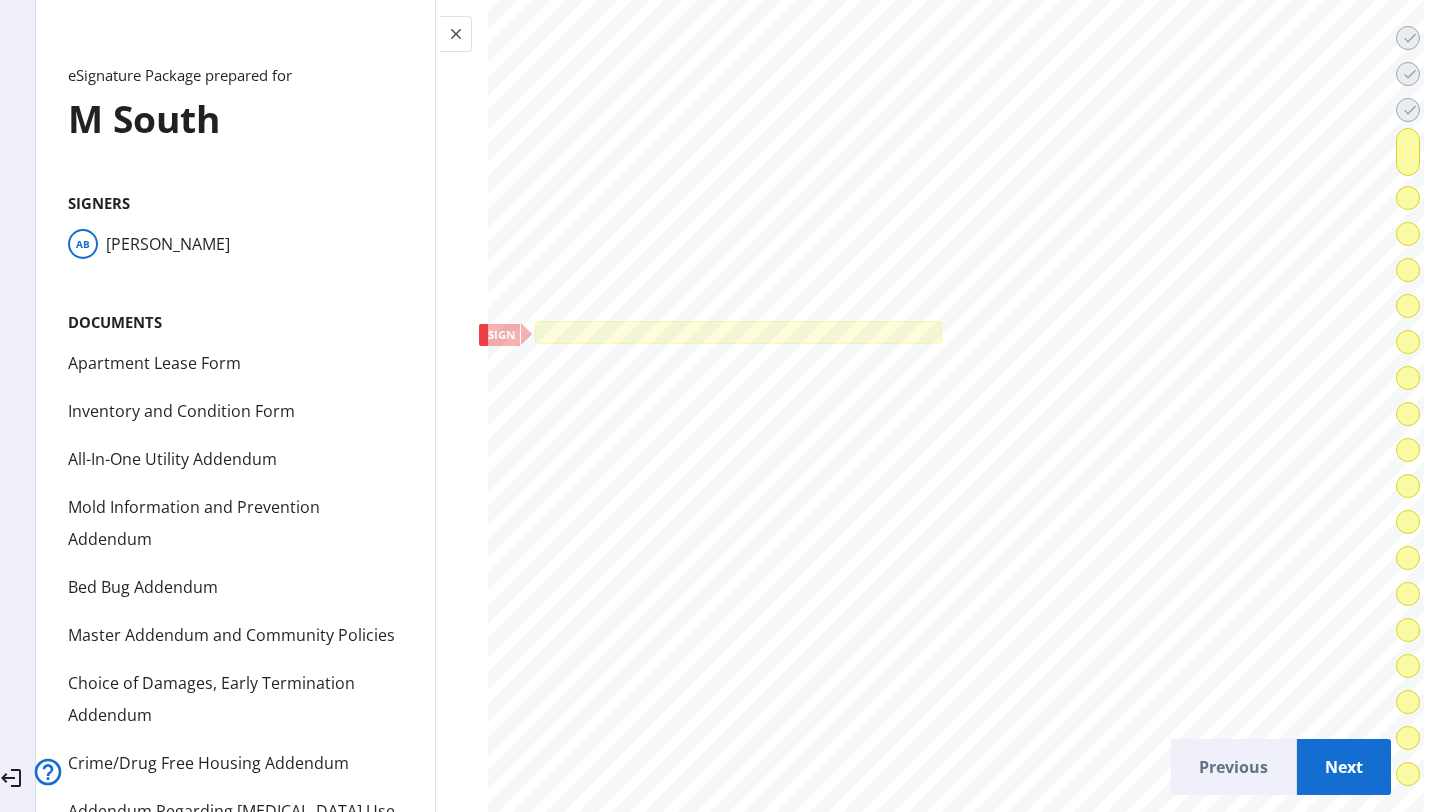 scroll, scrollTop: 26951, scrollLeft: 0, axis: vertical 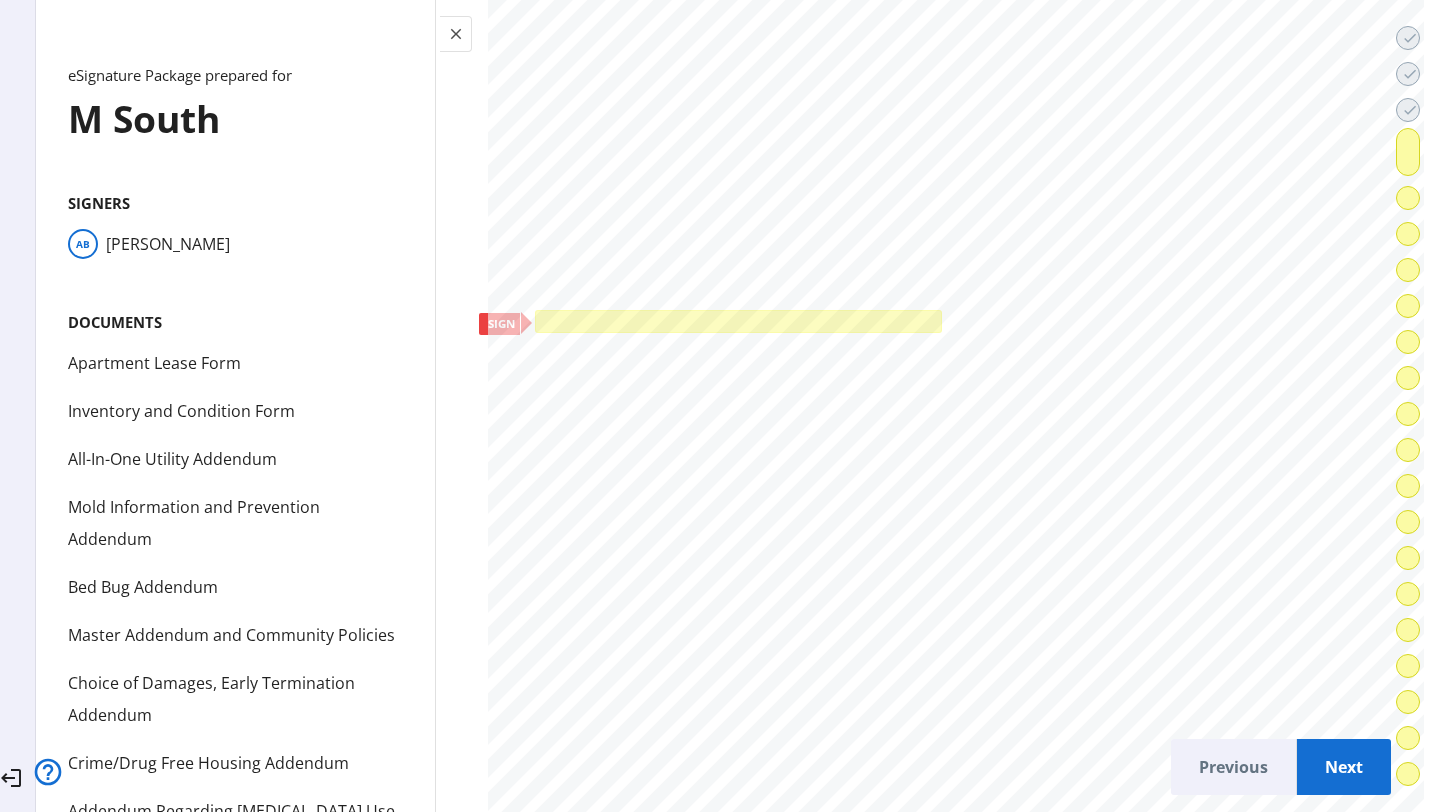 click at bounding box center [739, 322] 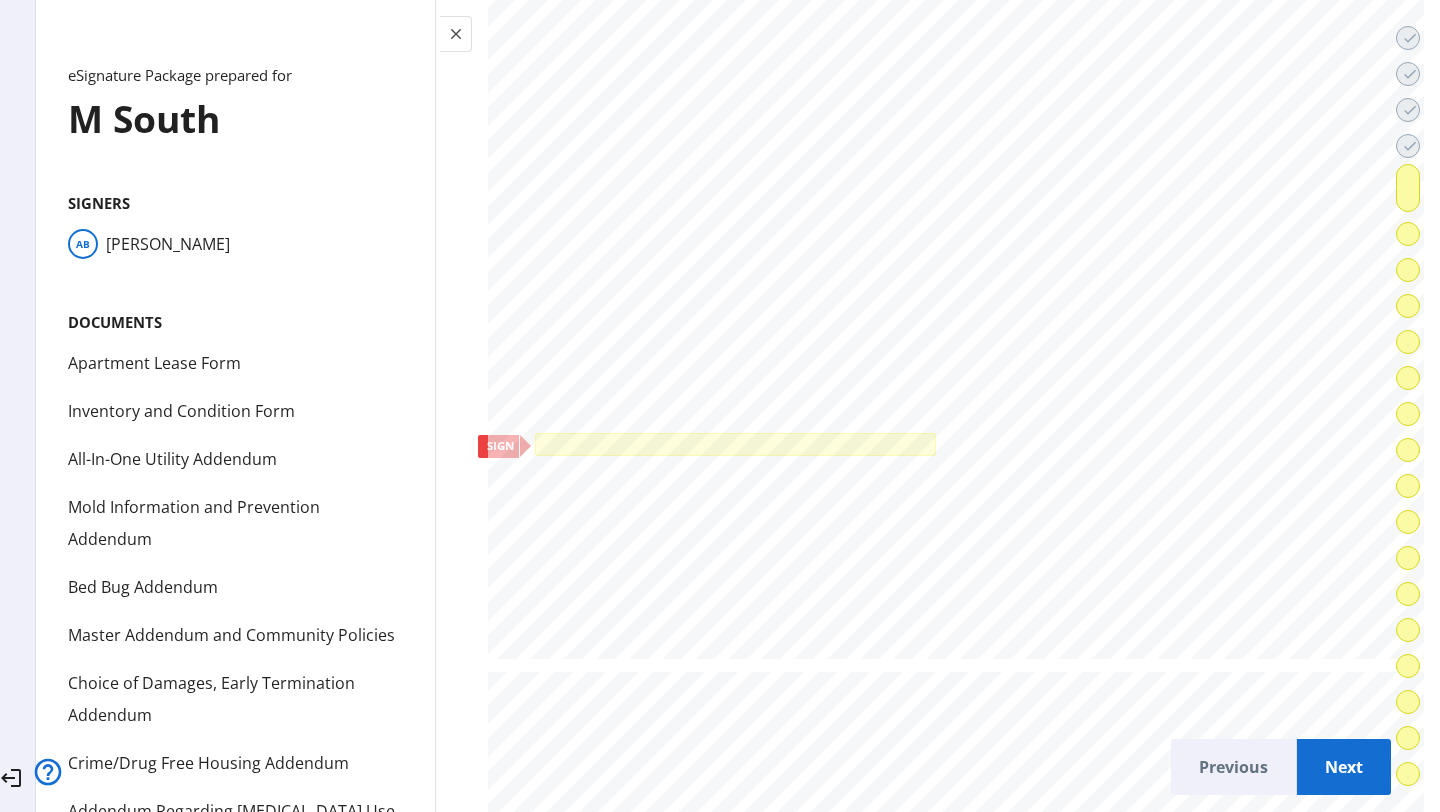 scroll, scrollTop: 30397, scrollLeft: 0, axis: vertical 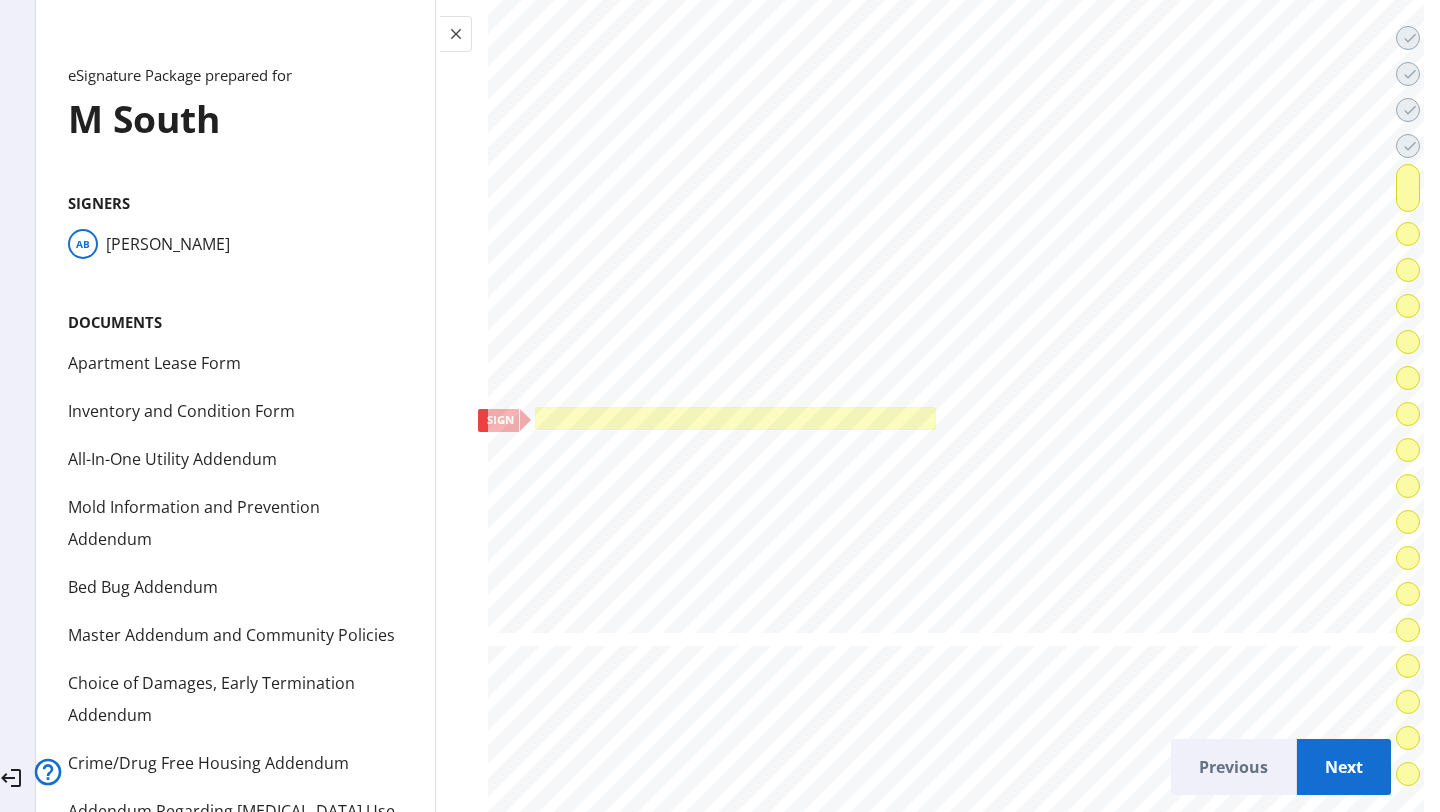 click 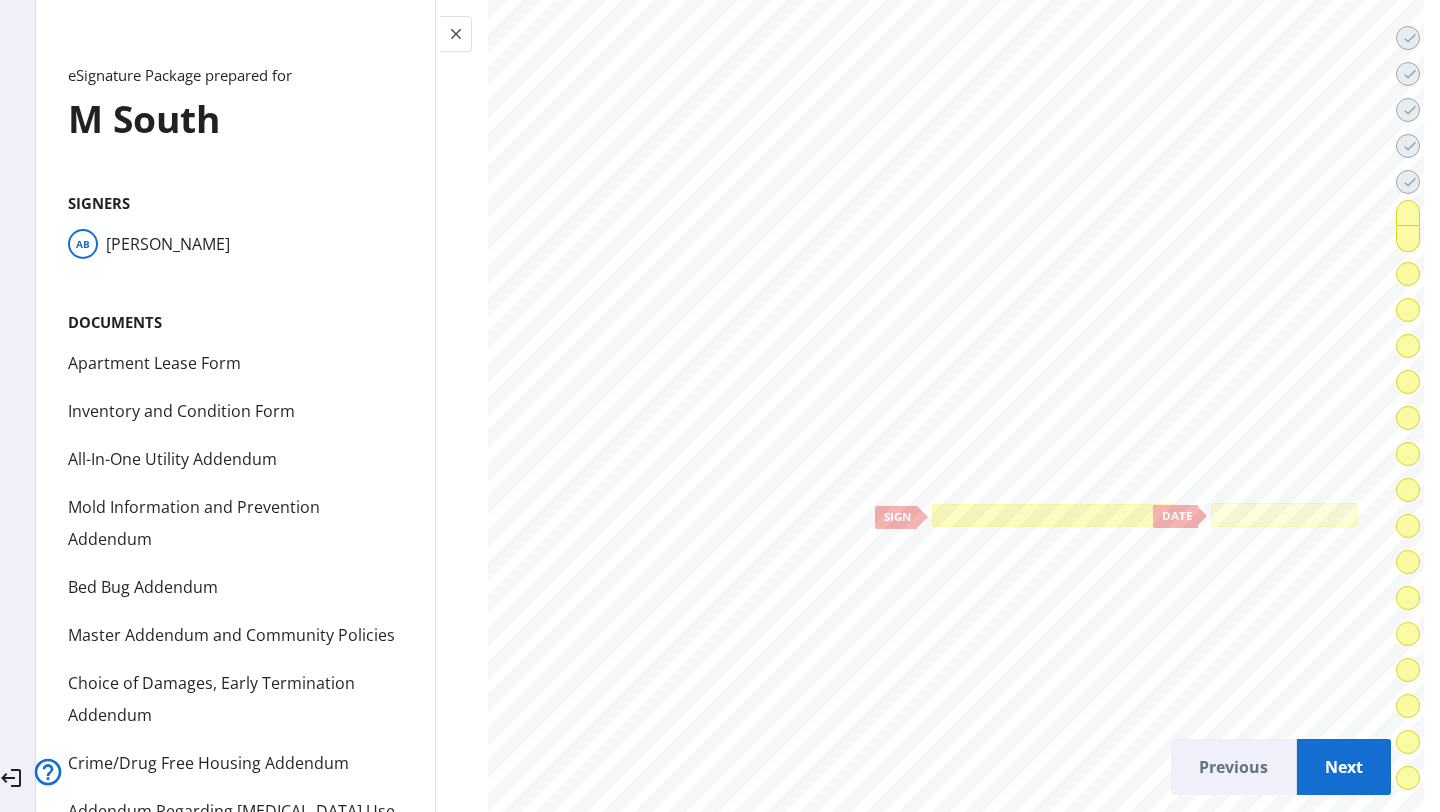 scroll, scrollTop: 42614, scrollLeft: 0, axis: vertical 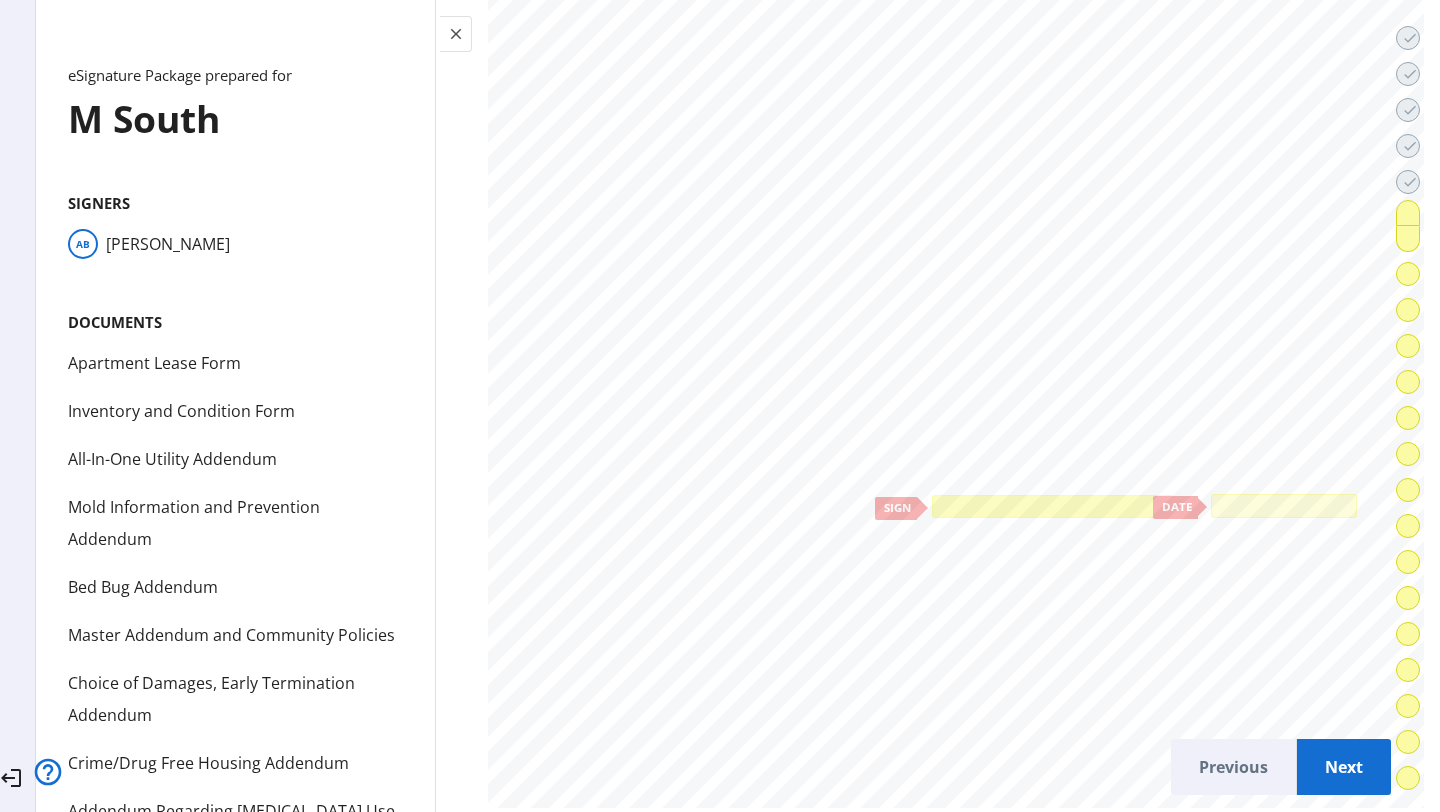 click at bounding box center (1053, 506) 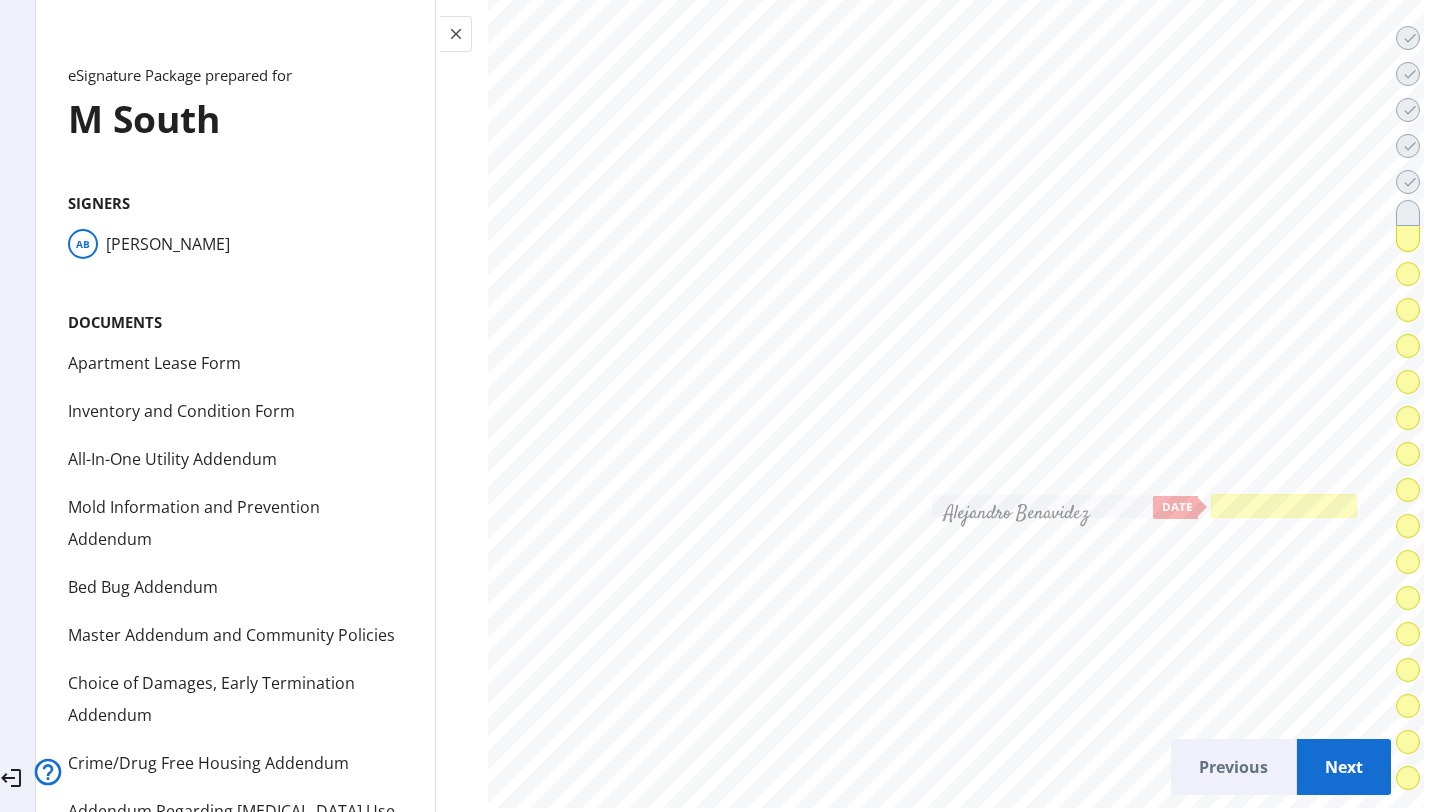 click at bounding box center (1284, 505) 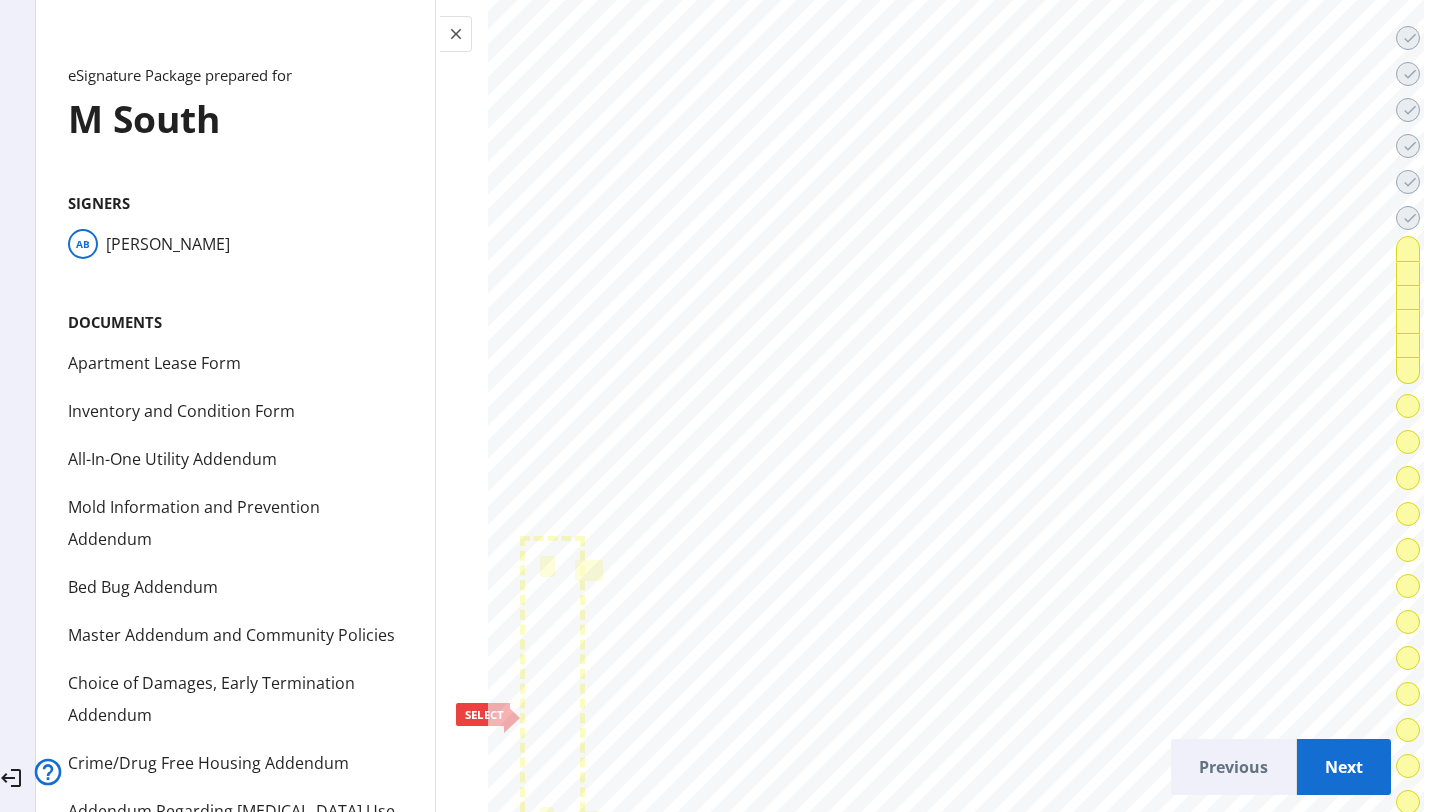 scroll, scrollTop: 43649, scrollLeft: 0, axis: vertical 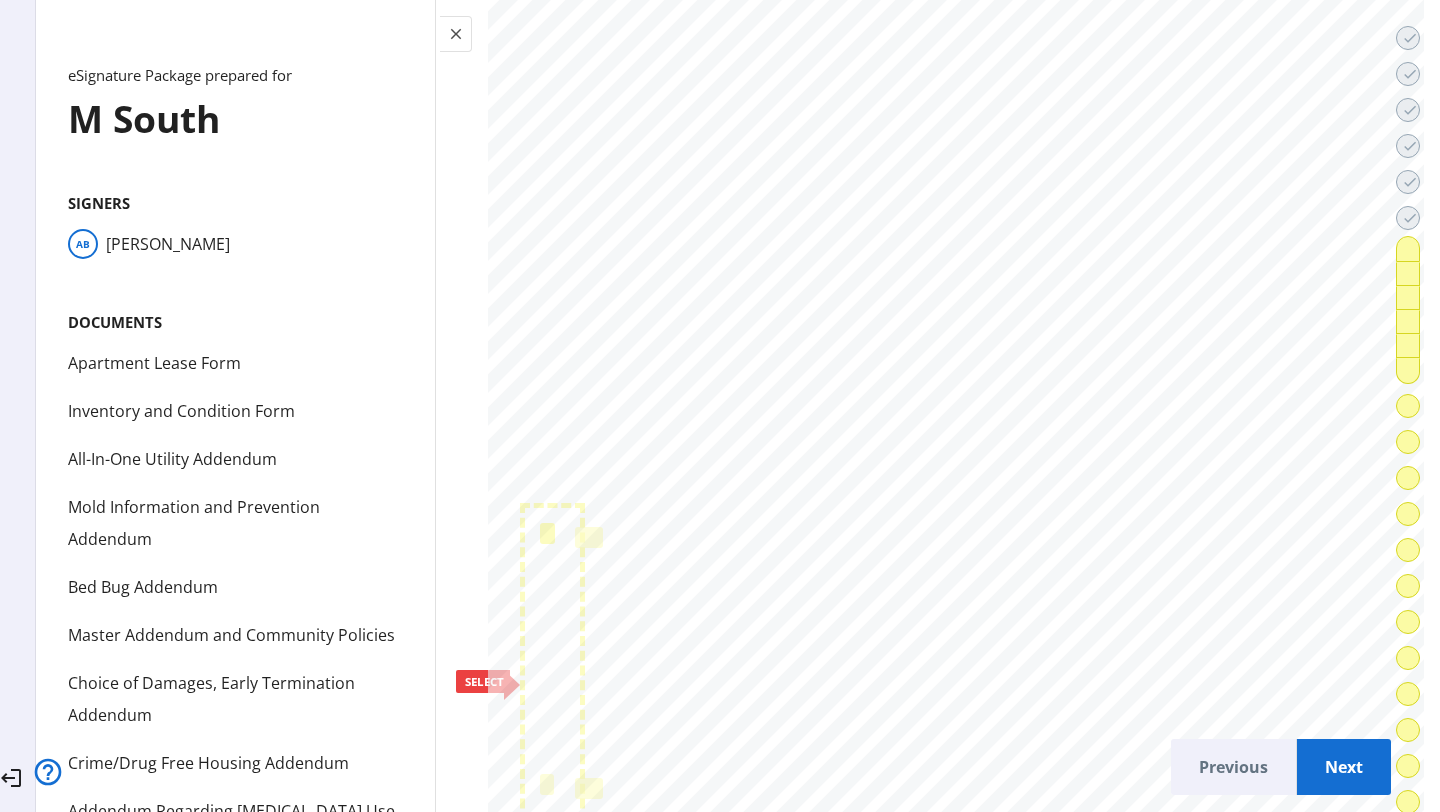 click 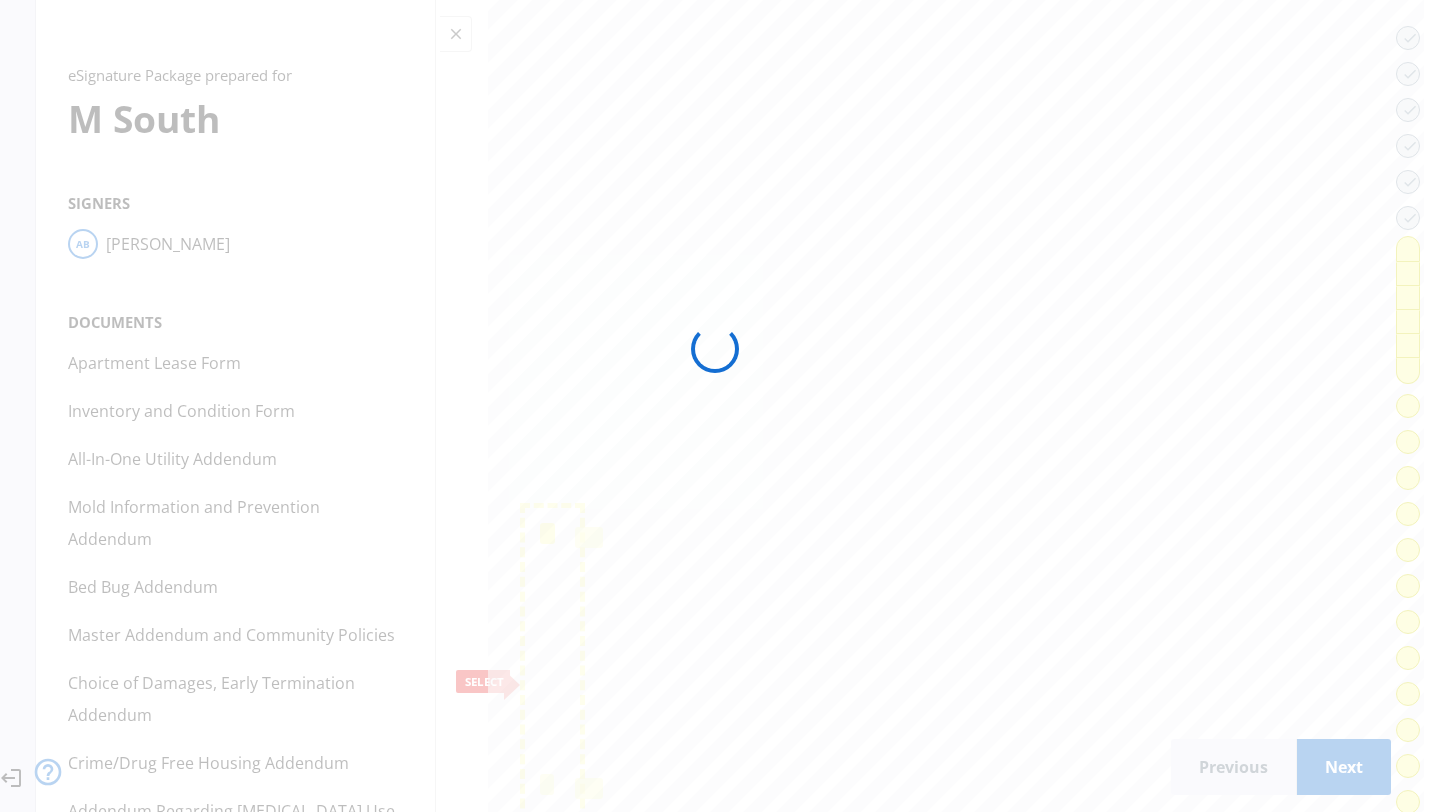 scroll, scrollTop: 0, scrollLeft: 0, axis: both 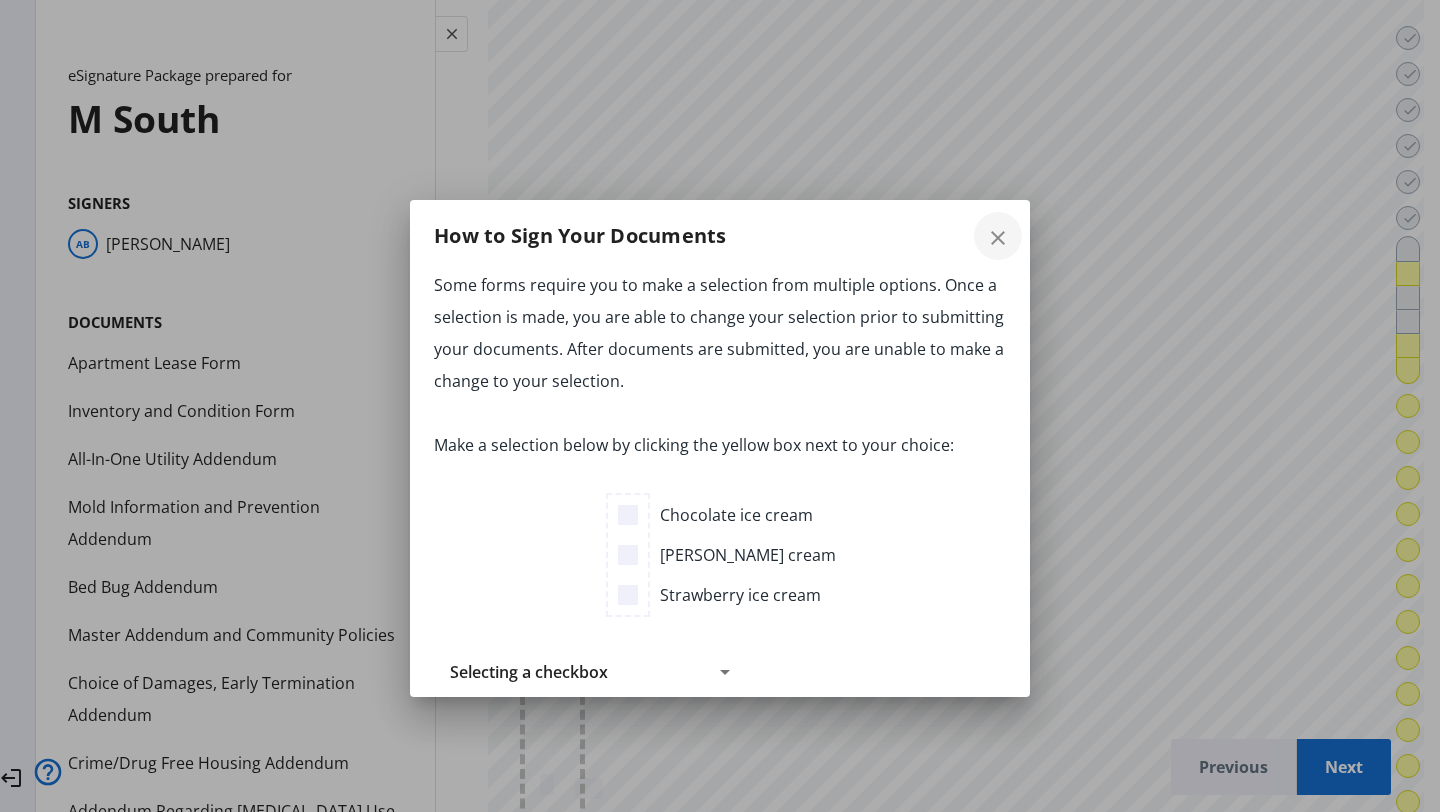 click at bounding box center (998, 236) 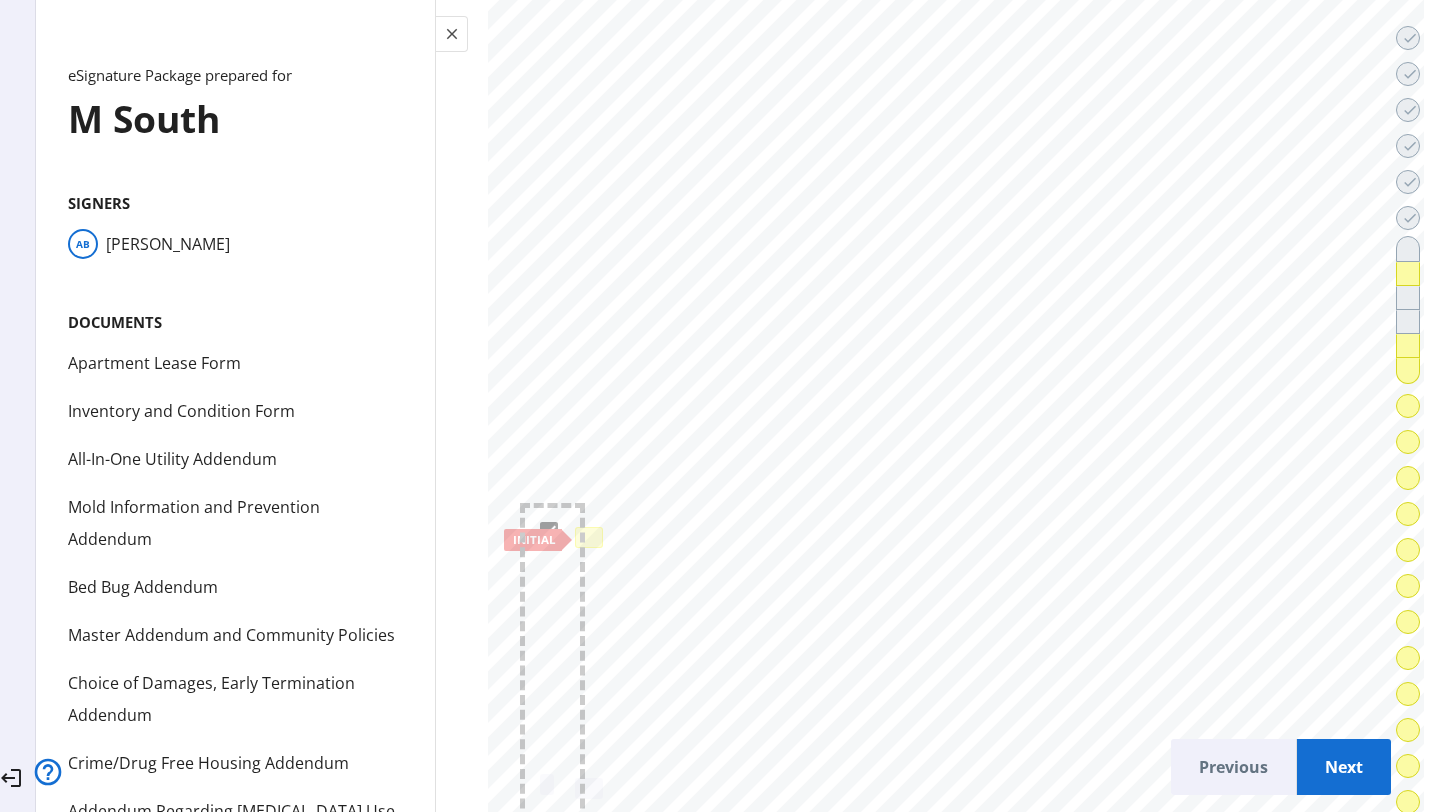 scroll, scrollTop: 0, scrollLeft: 4, axis: horizontal 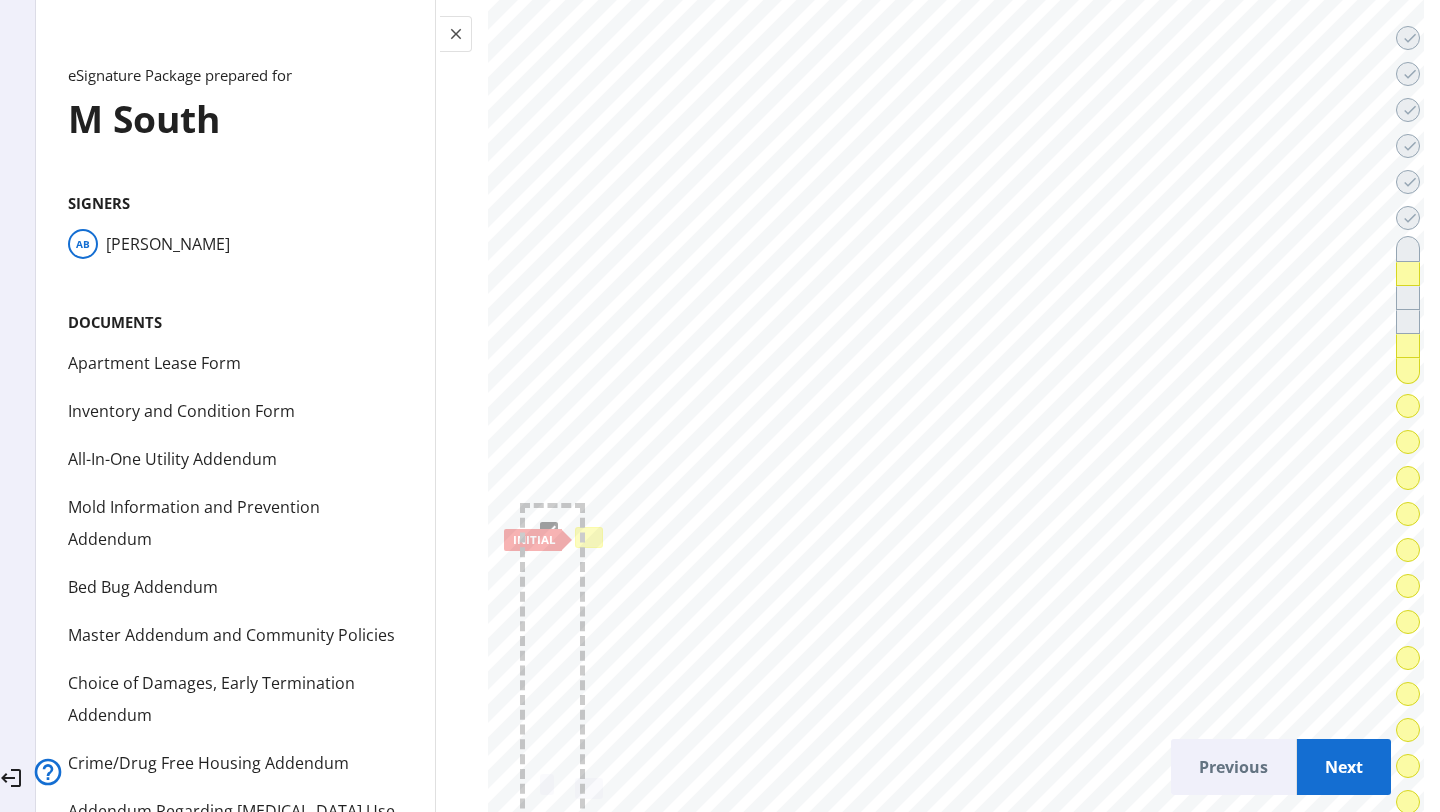 click at bounding box center (589, 537) 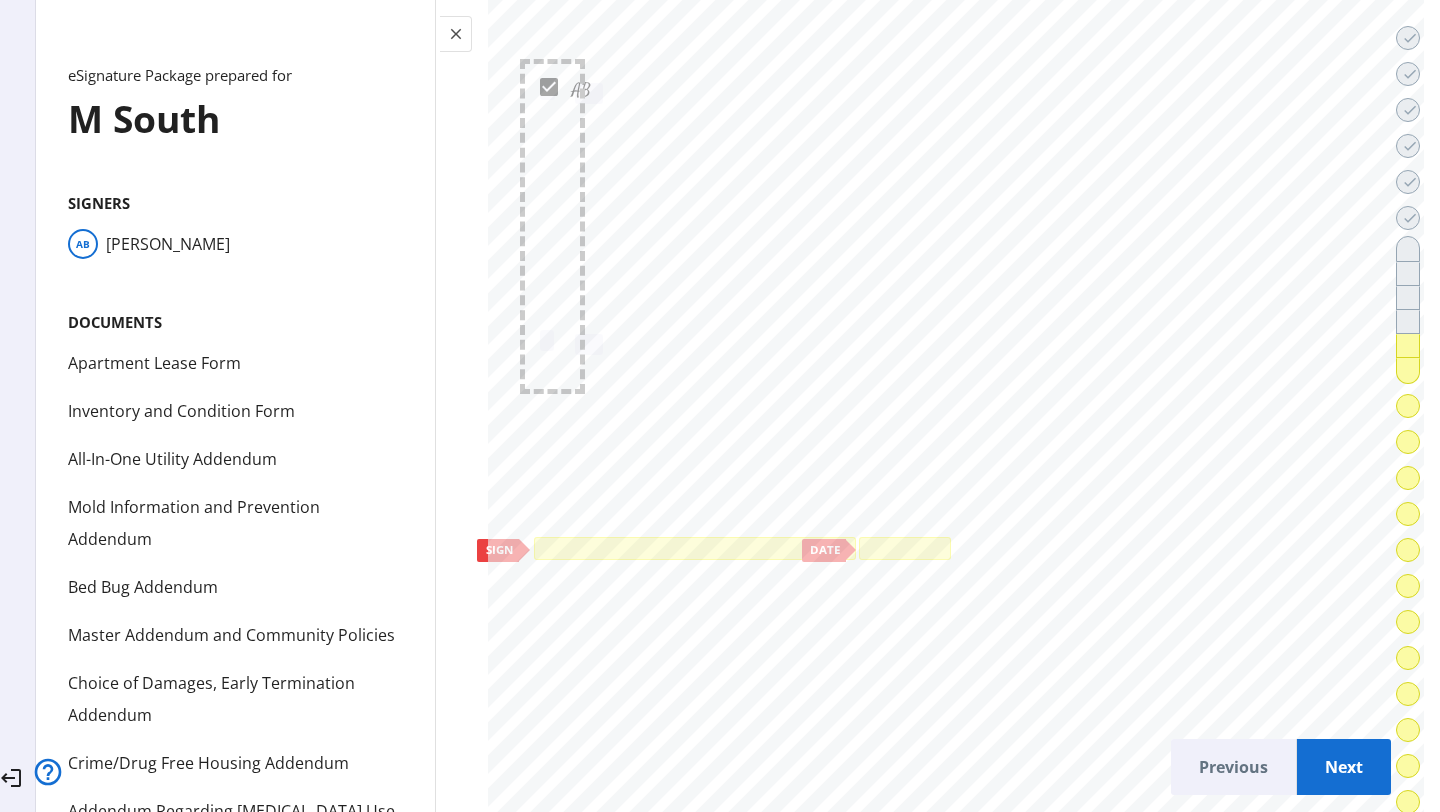 scroll, scrollTop: 44131, scrollLeft: 0, axis: vertical 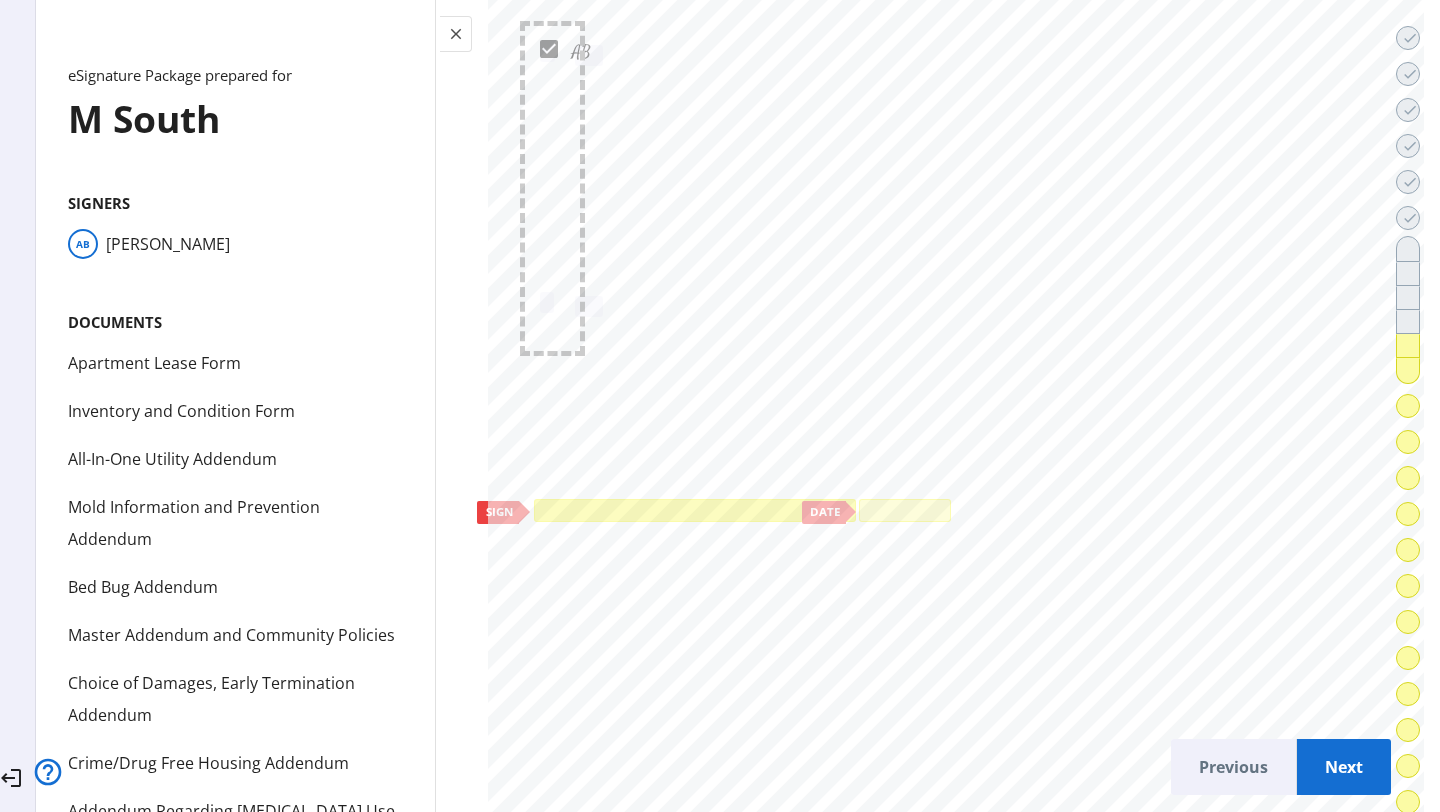 click at bounding box center (695, 510) 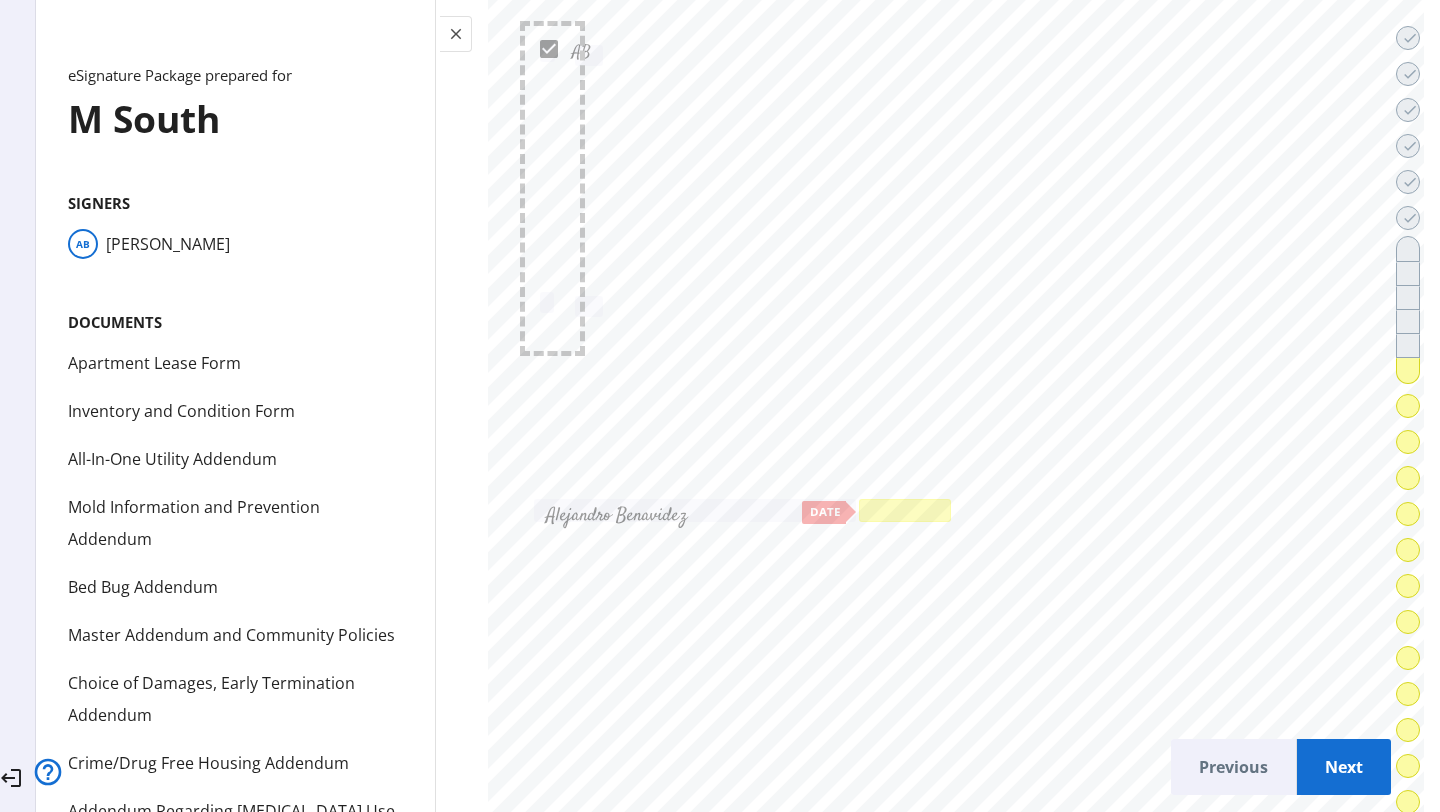 click at bounding box center (905, 510) 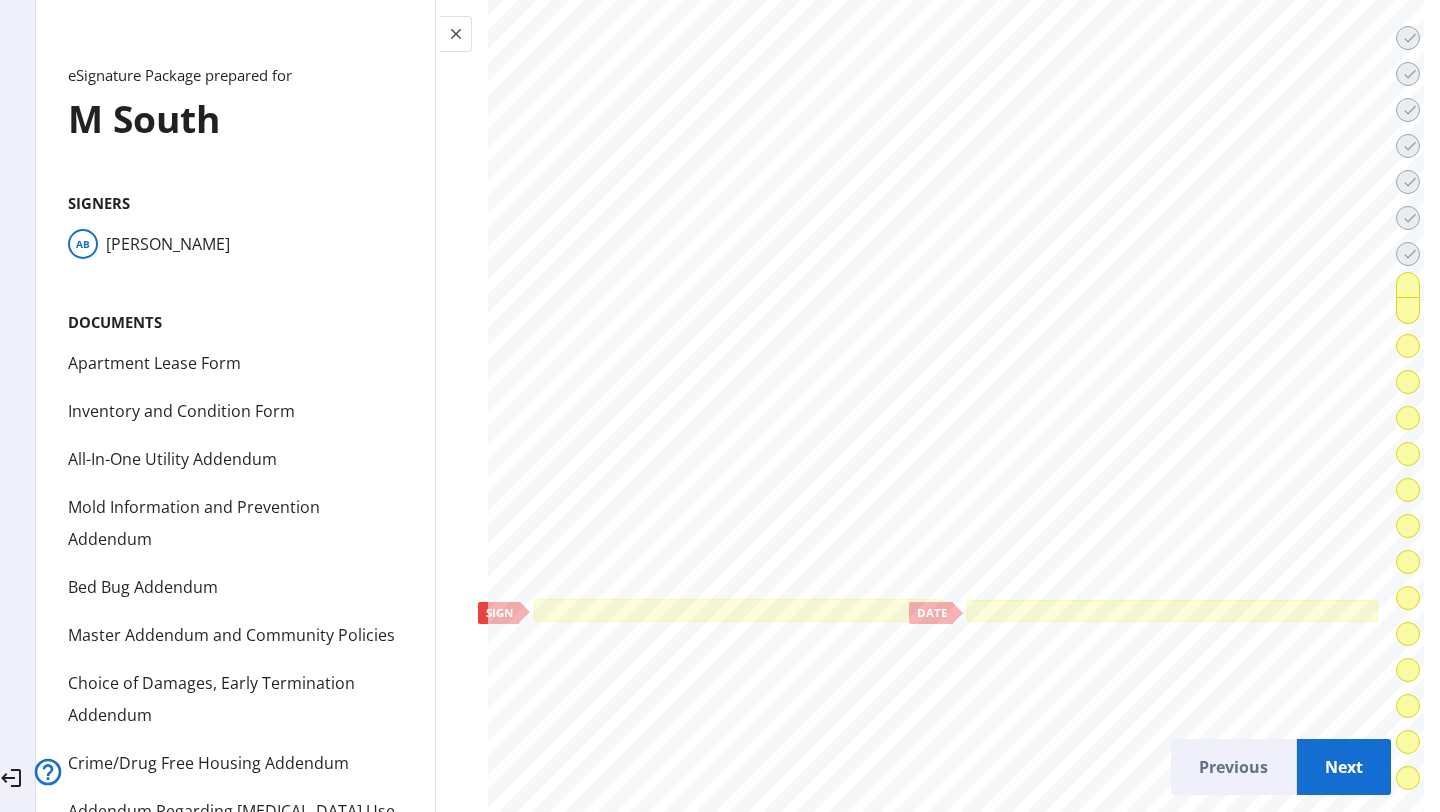 scroll, scrollTop: 45663, scrollLeft: 0, axis: vertical 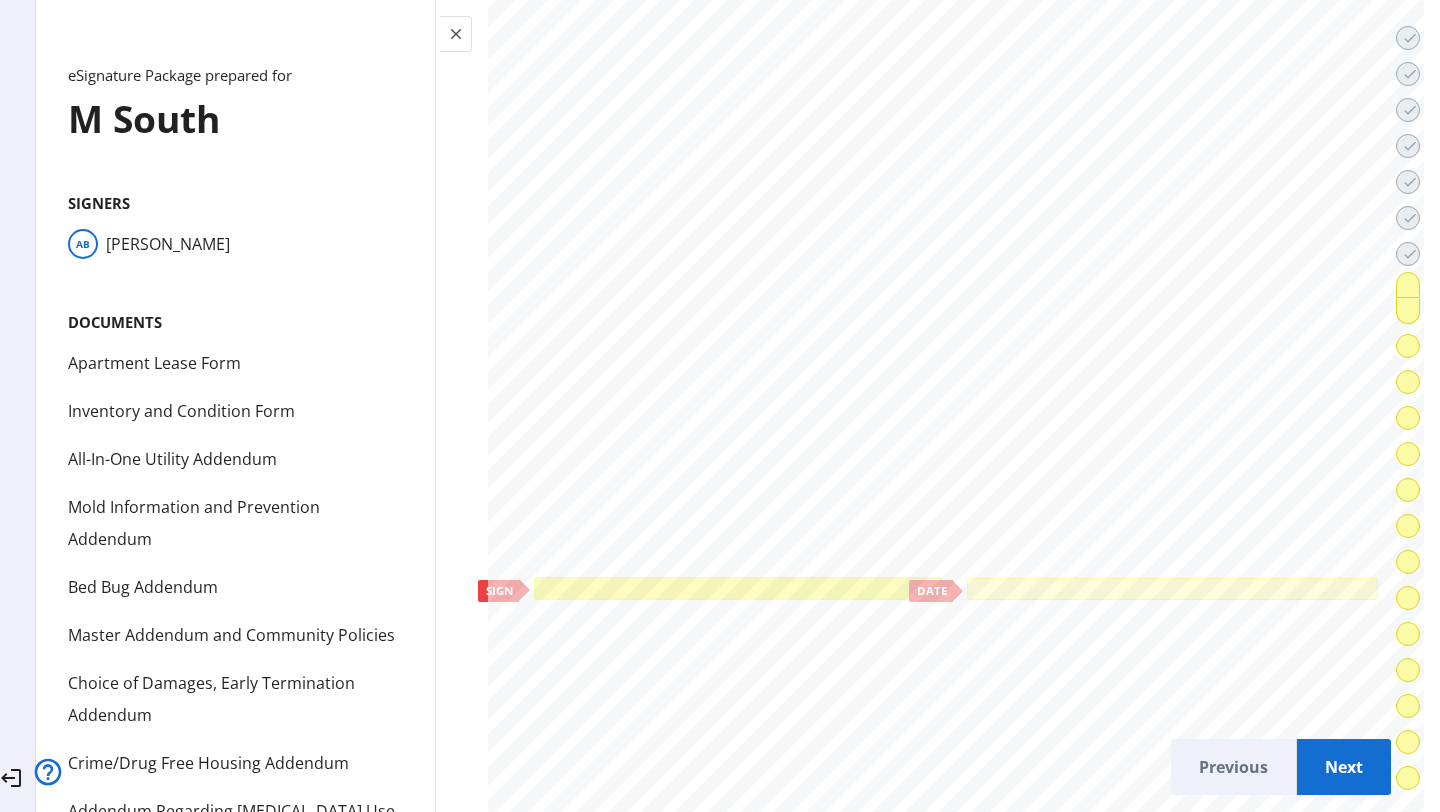 click at bounding box center [738, 589] 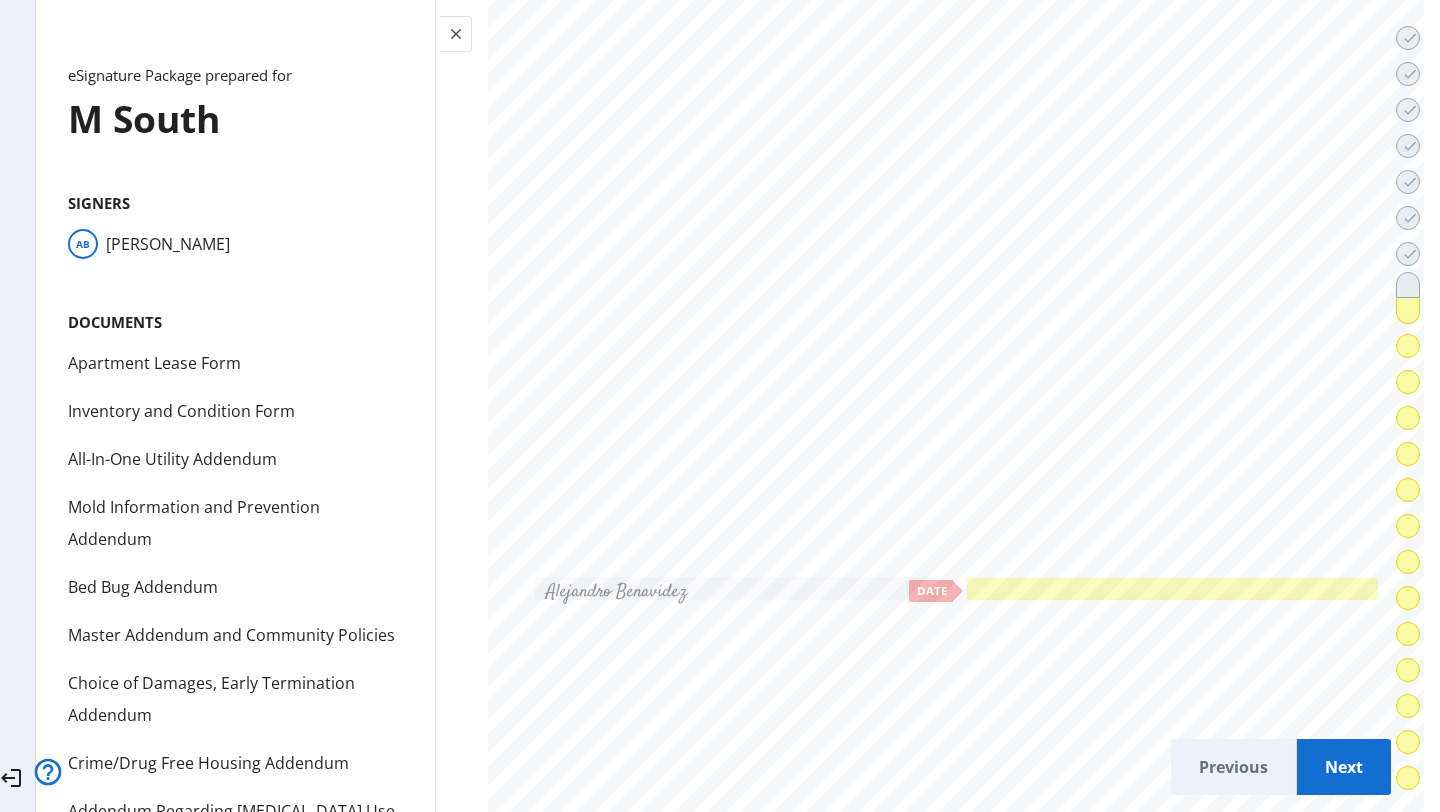 click at bounding box center [1172, 589] 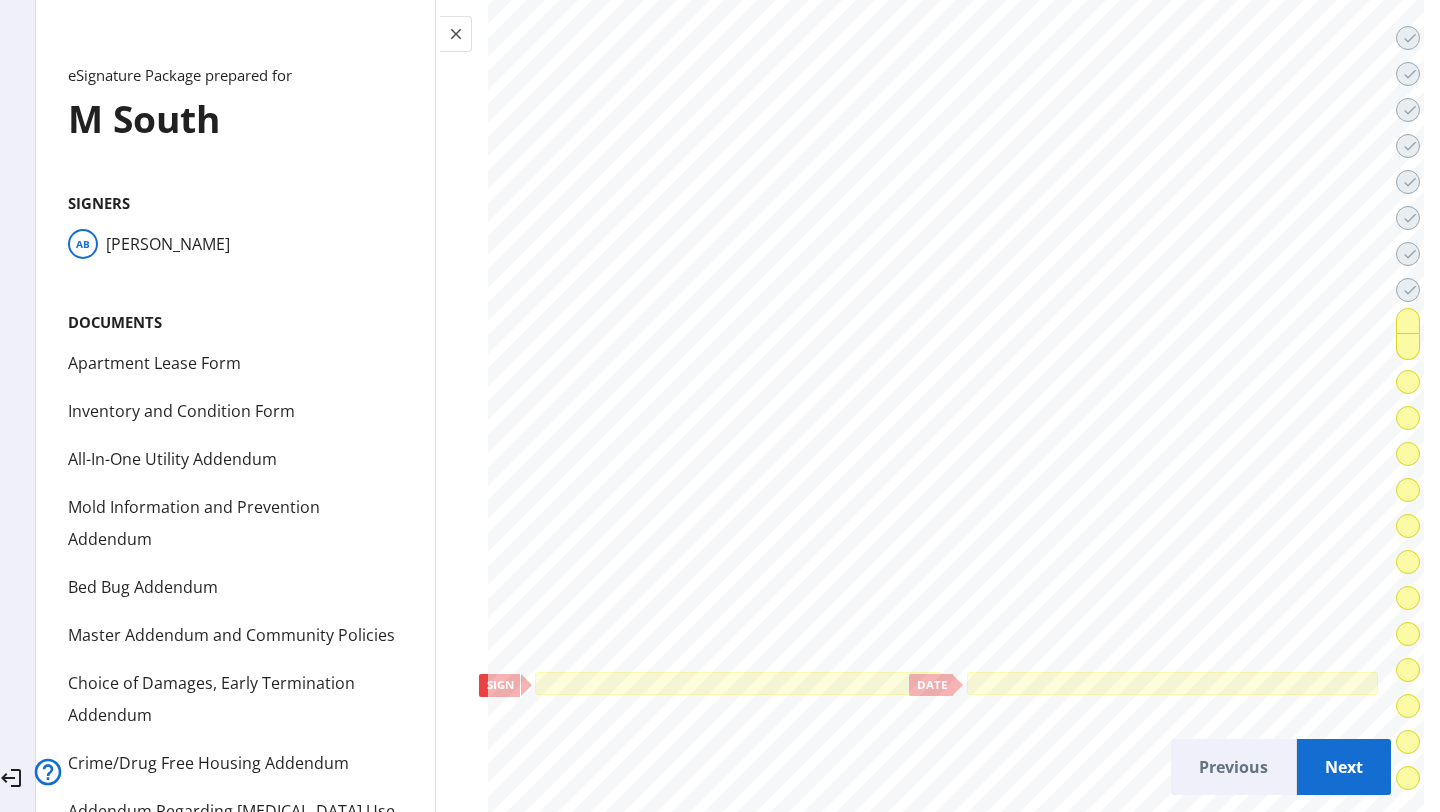 scroll, scrollTop: 47087, scrollLeft: 0, axis: vertical 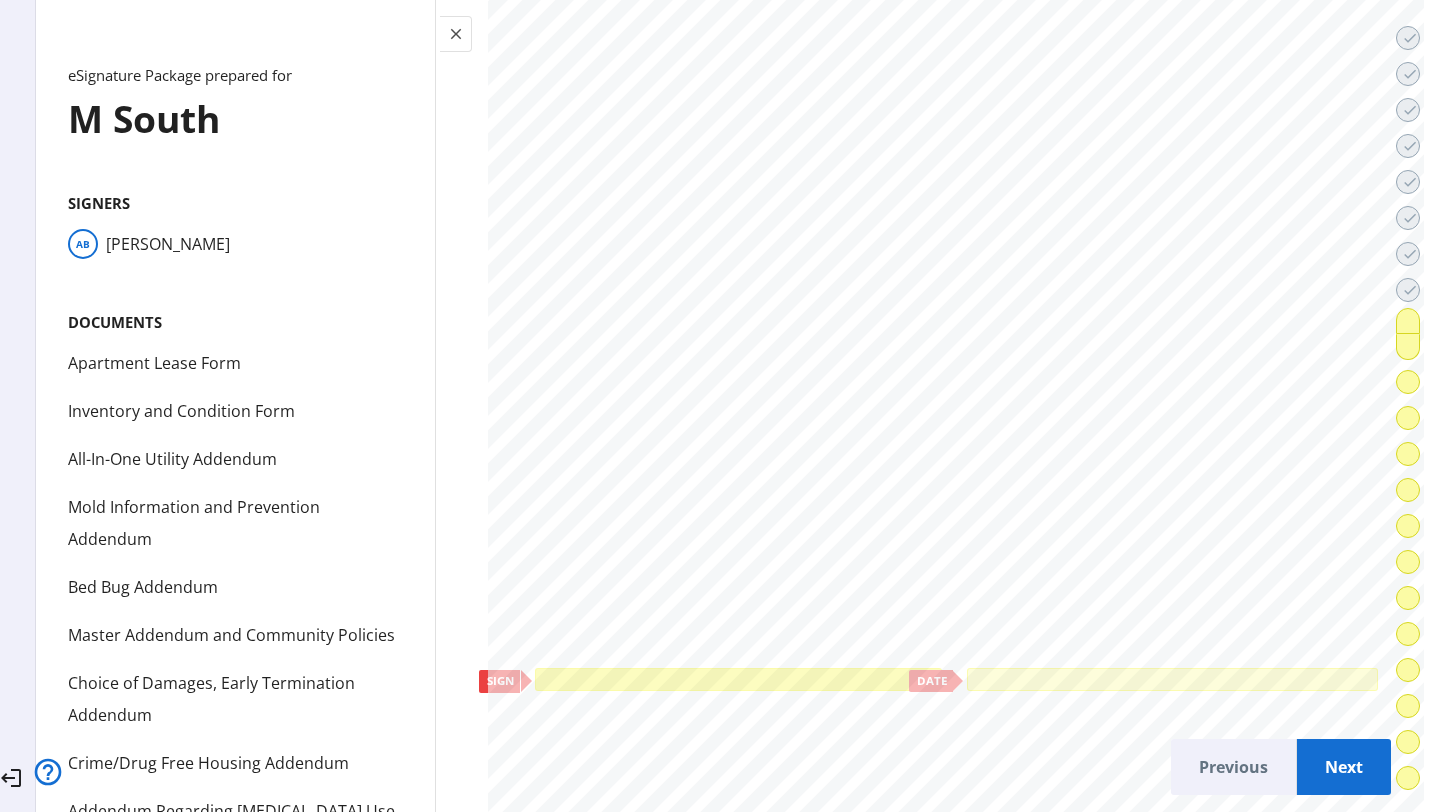 click at bounding box center [738, 679] 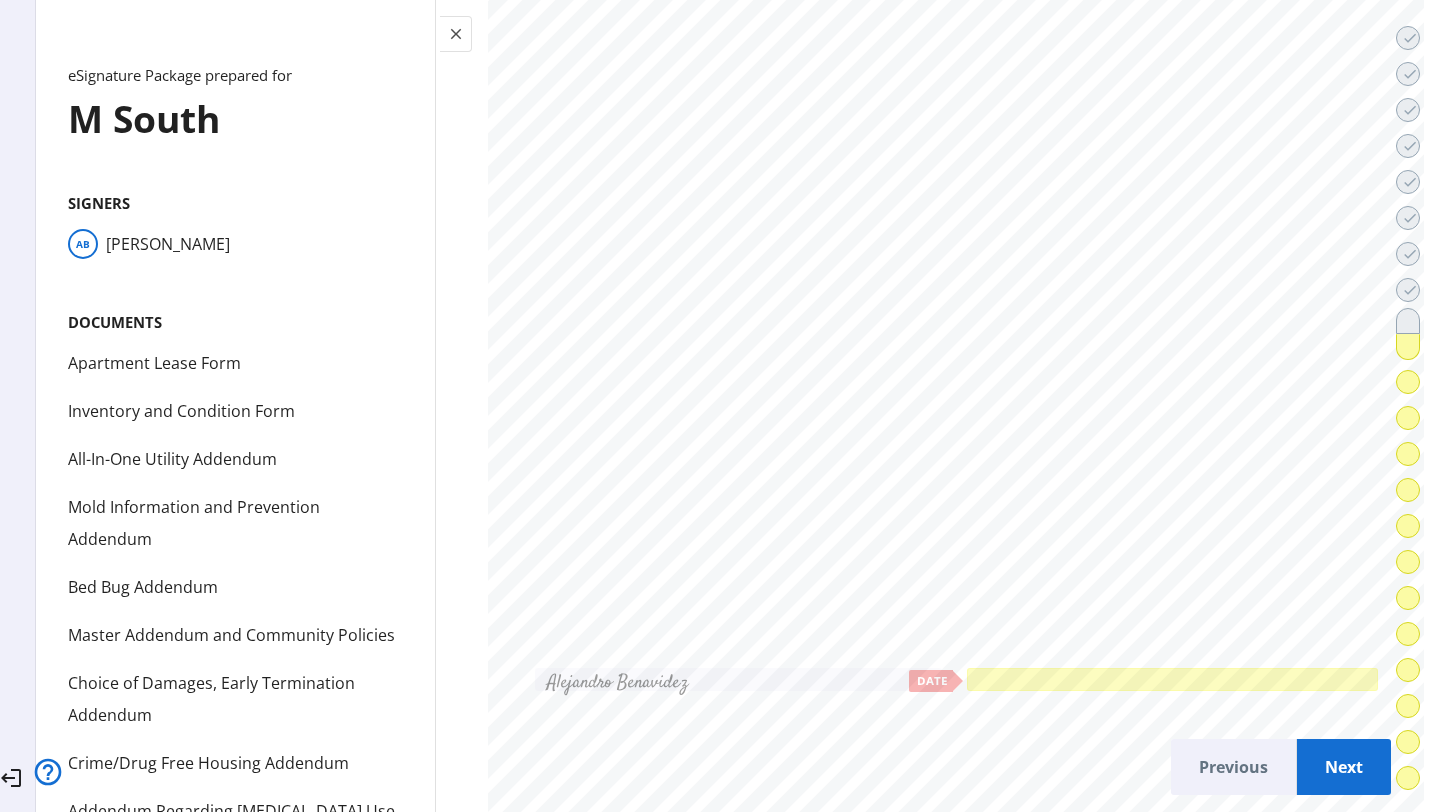 click at bounding box center (1172, 679) 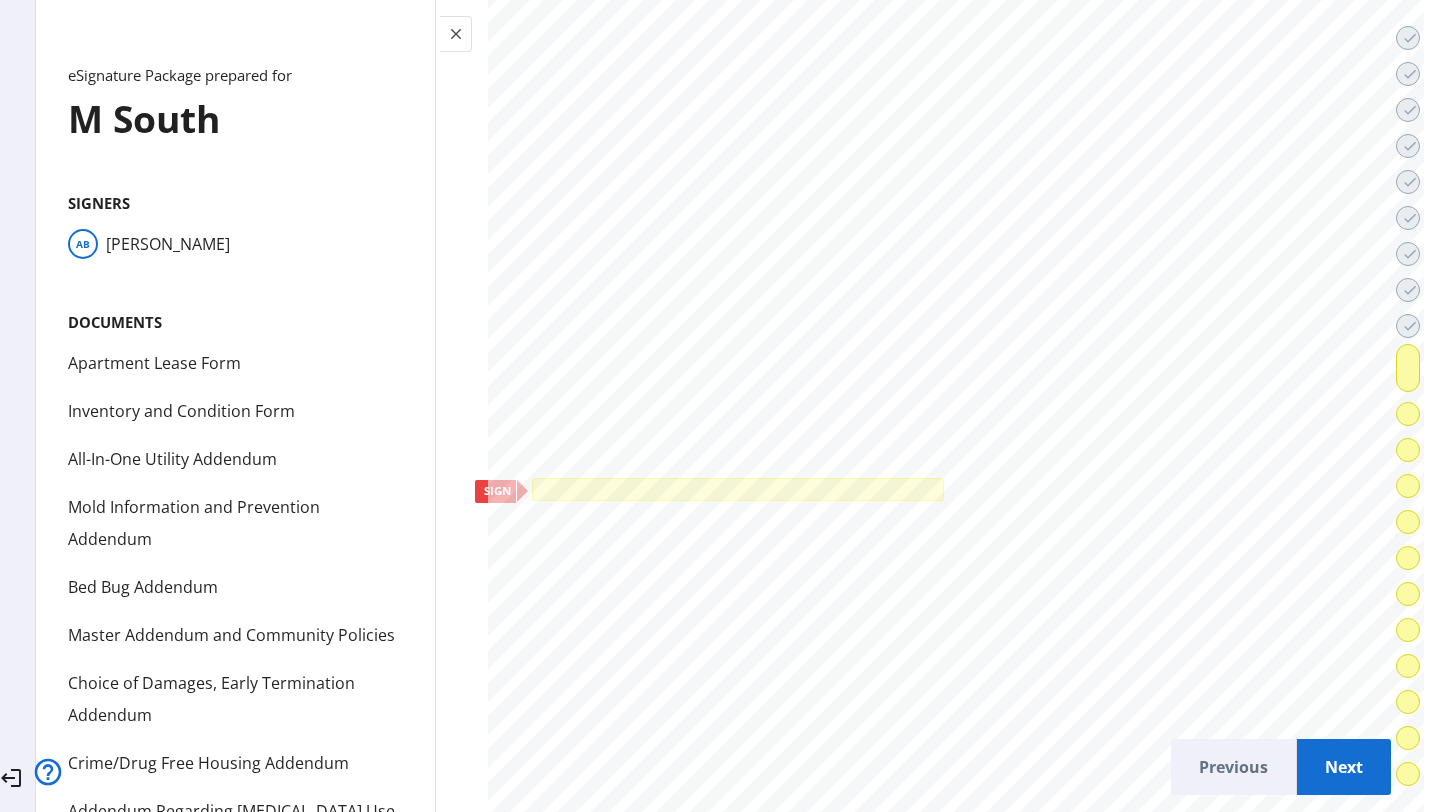 scroll, scrollTop: 49706, scrollLeft: 0, axis: vertical 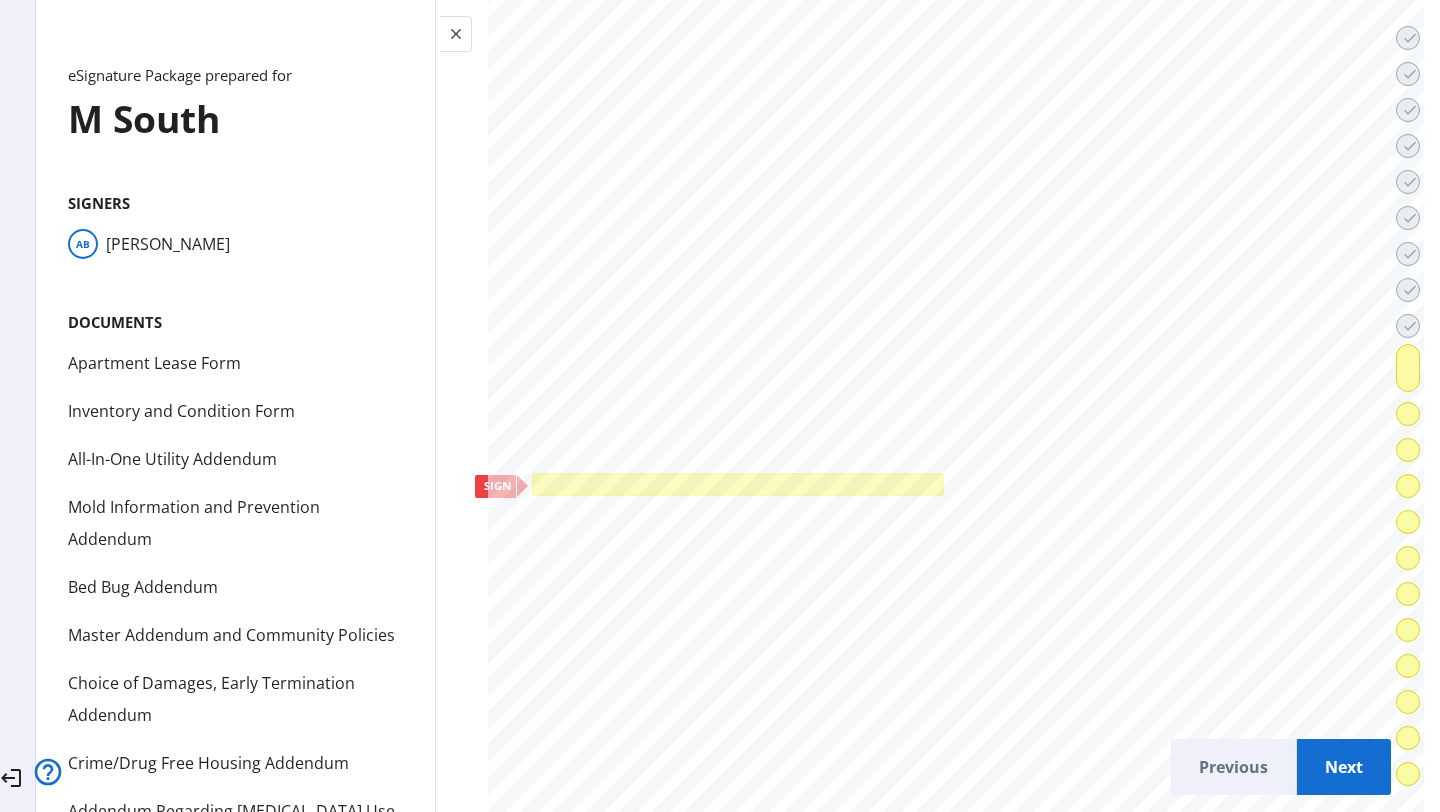click at bounding box center (738, 484) 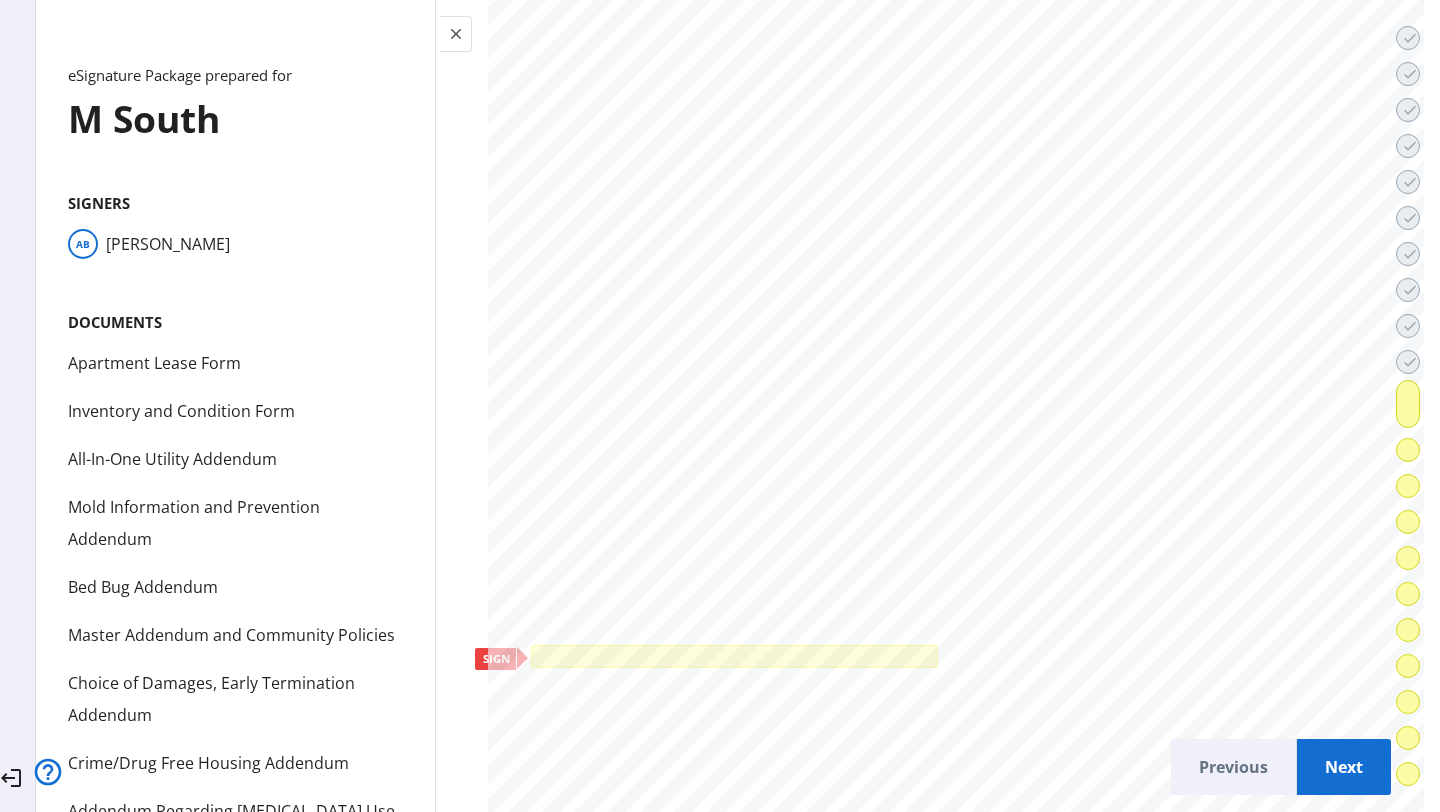 scroll, scrollTop: 53313, scrollLeft: 0, axis: vertical 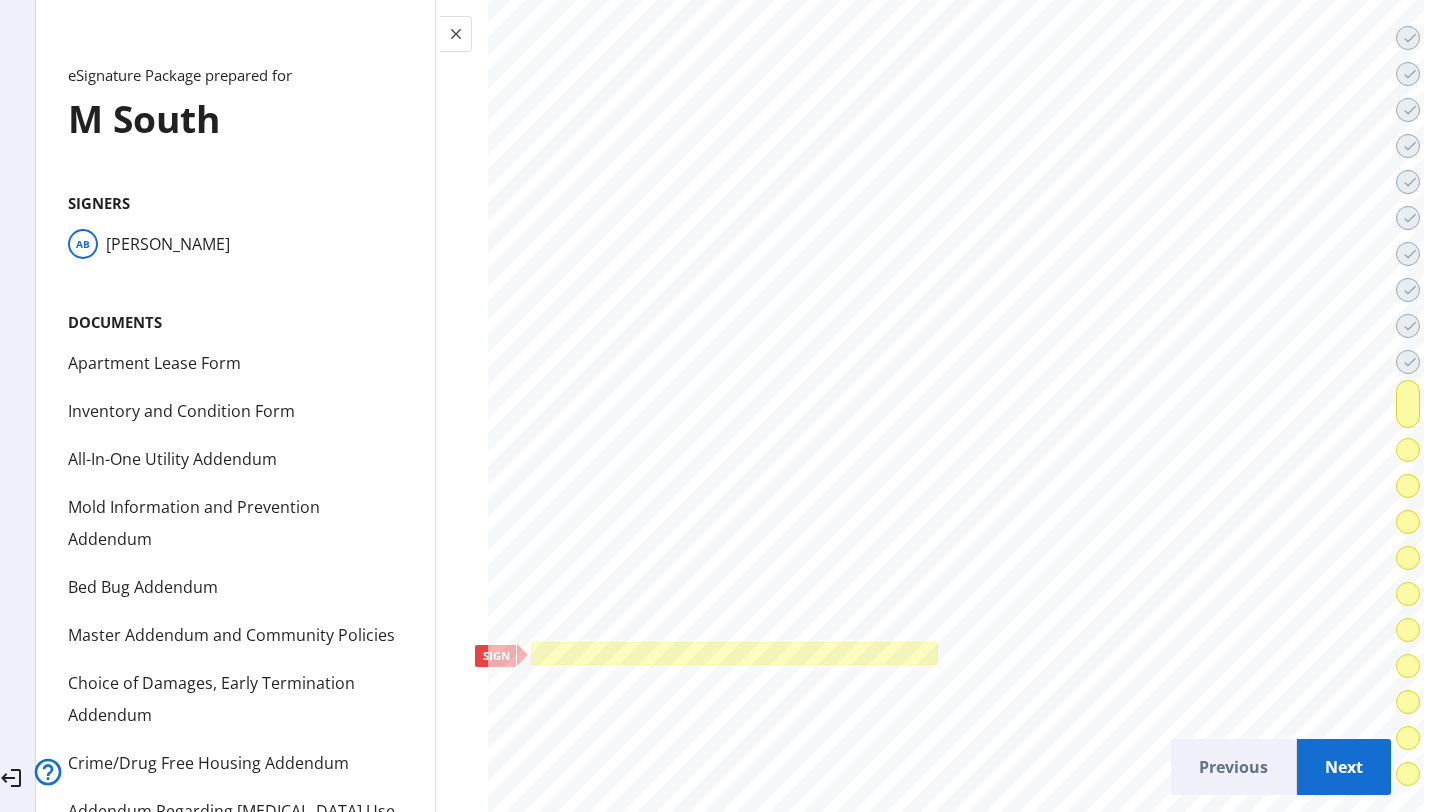click at bounding box center [734, 653] 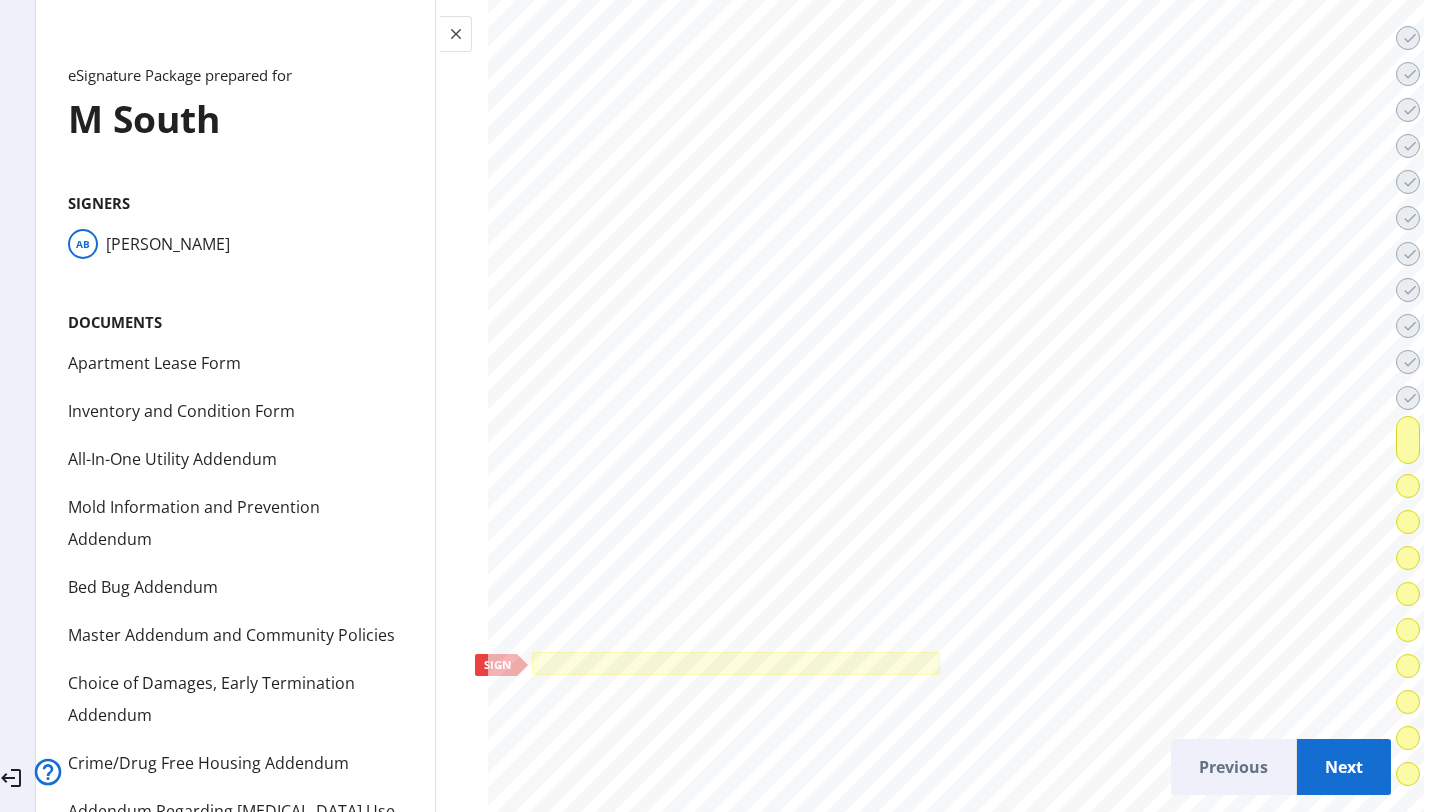 scroll, scrollTop: 56069, scrollLeft: 0, axis: vertical 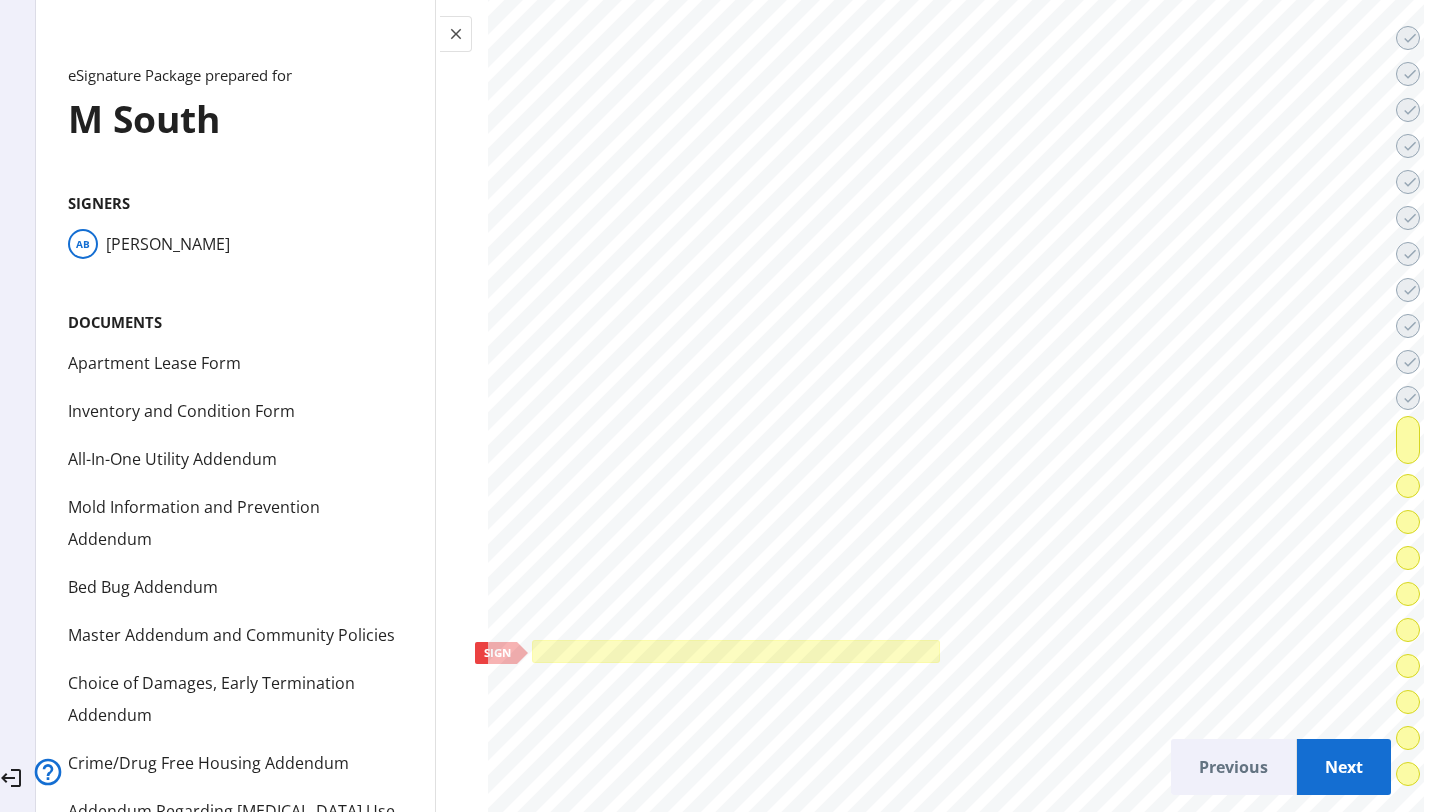 click 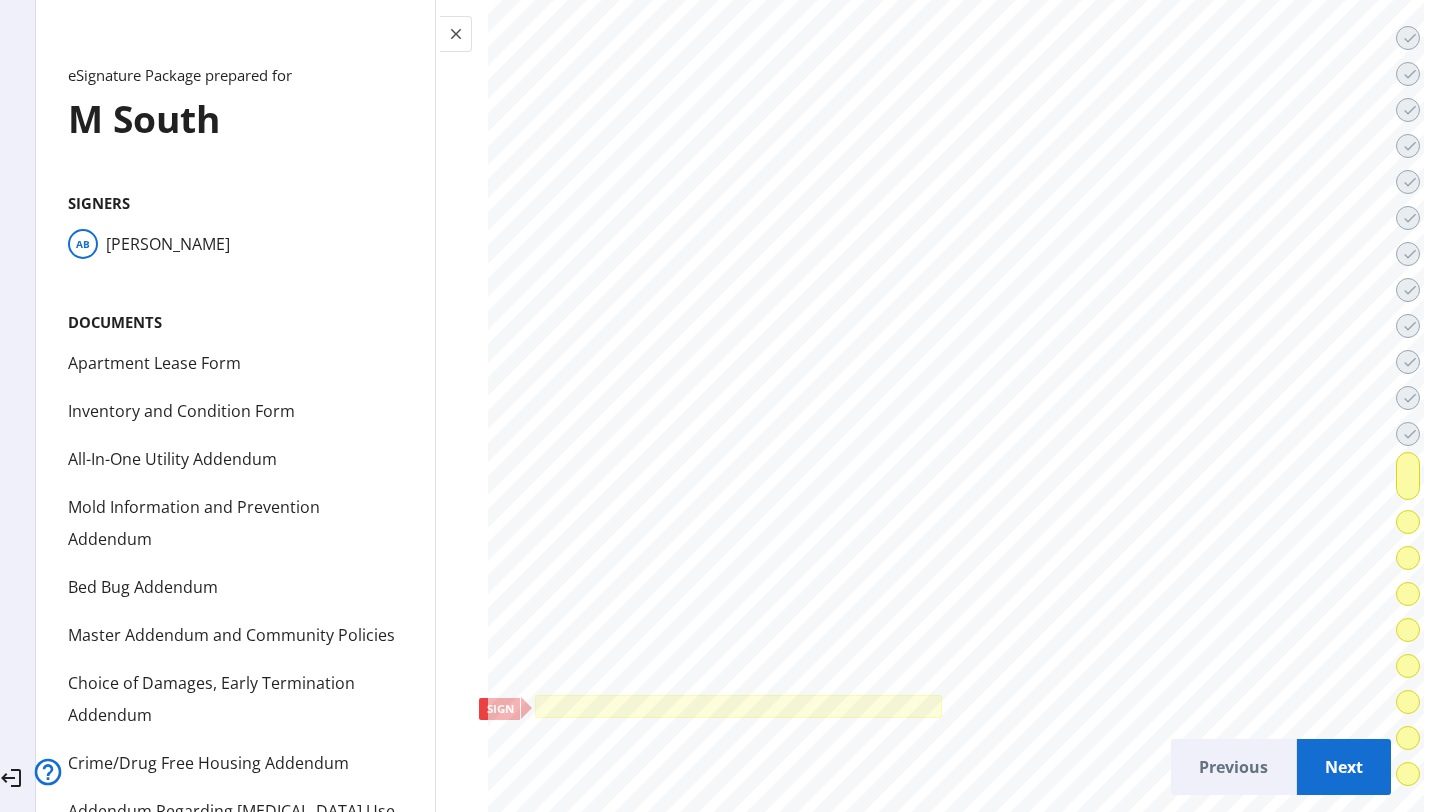 scroll, scrollTop: 58000, scrollLeft: 0, axis: vertical 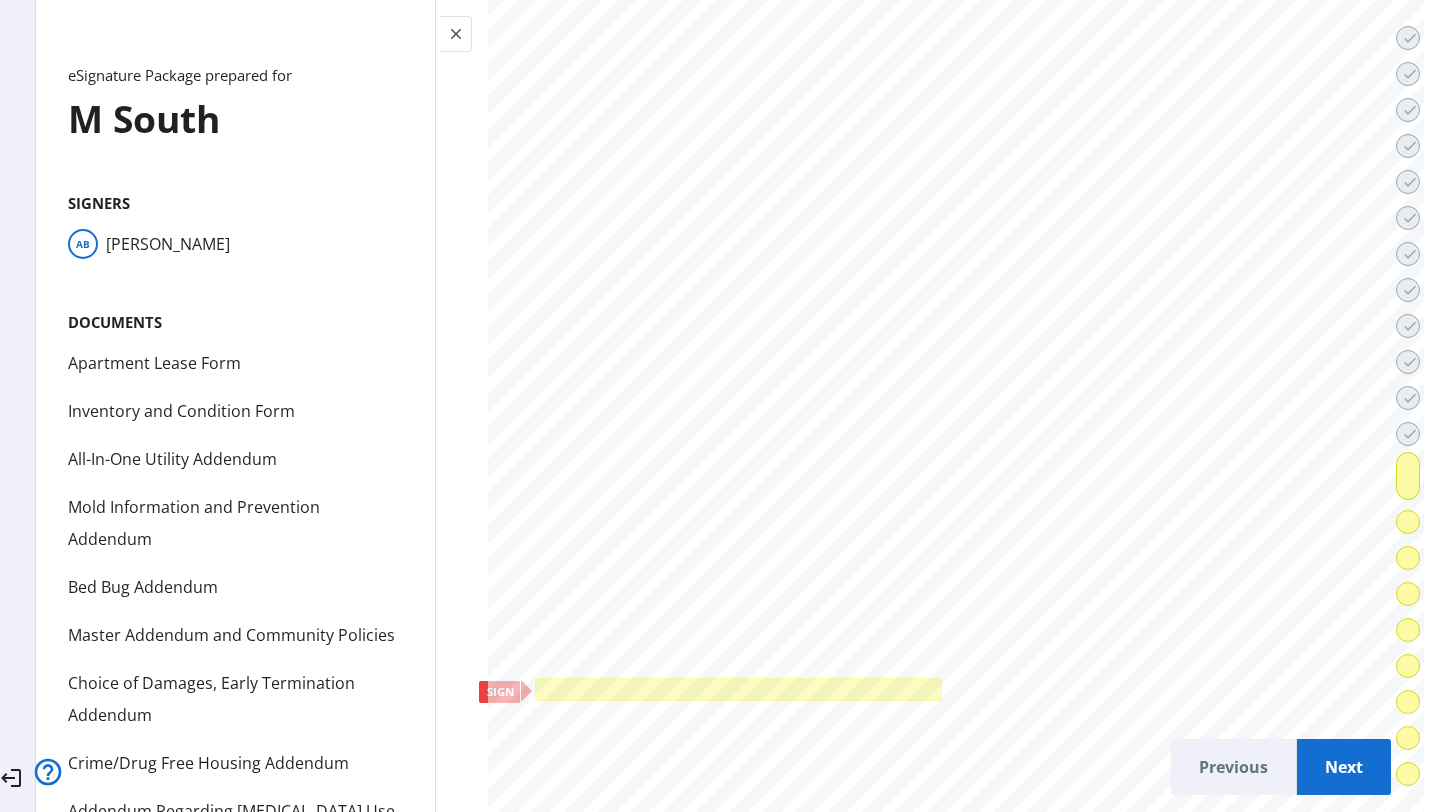 click at bounding box center [738, 689] 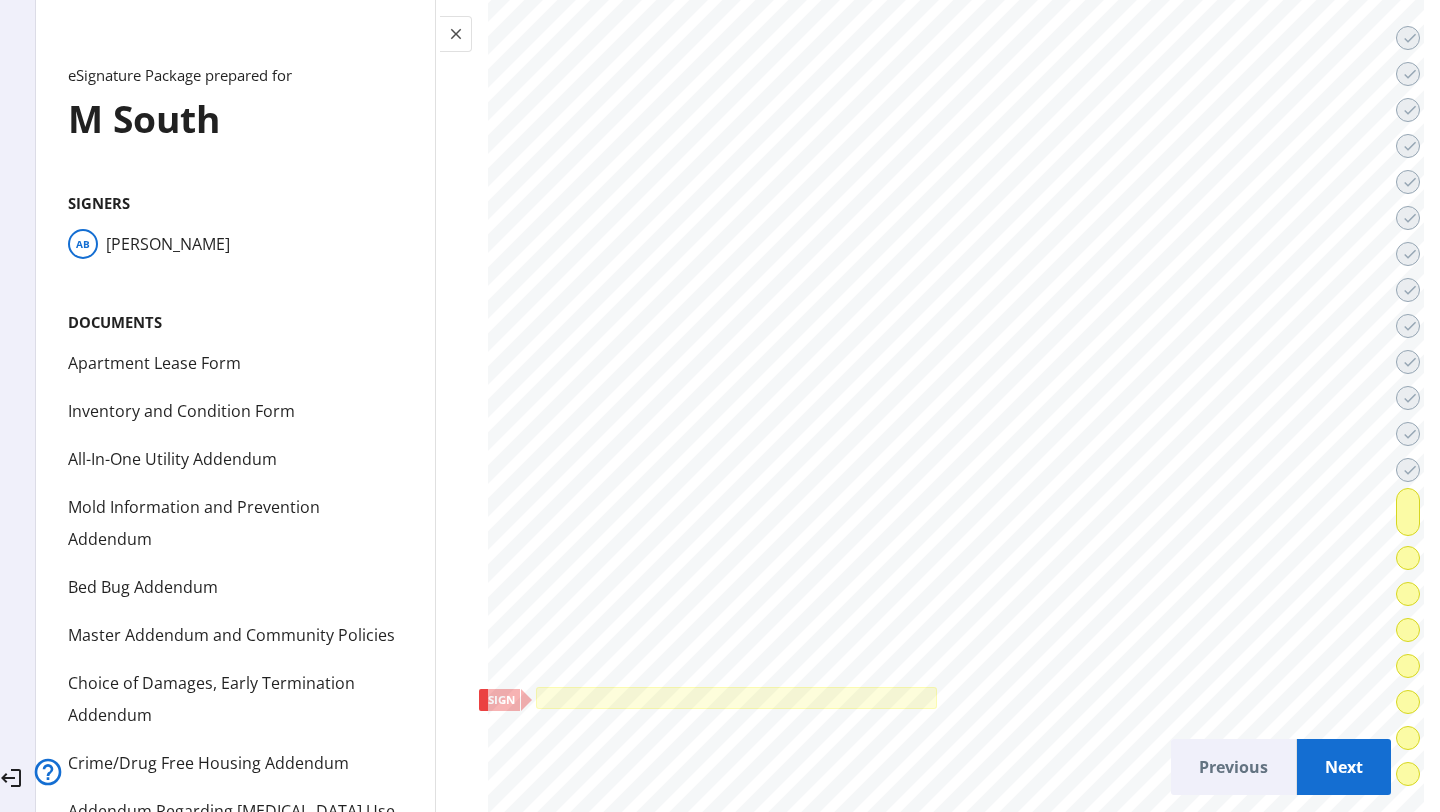 scroll, scrollTop: 59546, scrollLeft: 0, axis: vertical 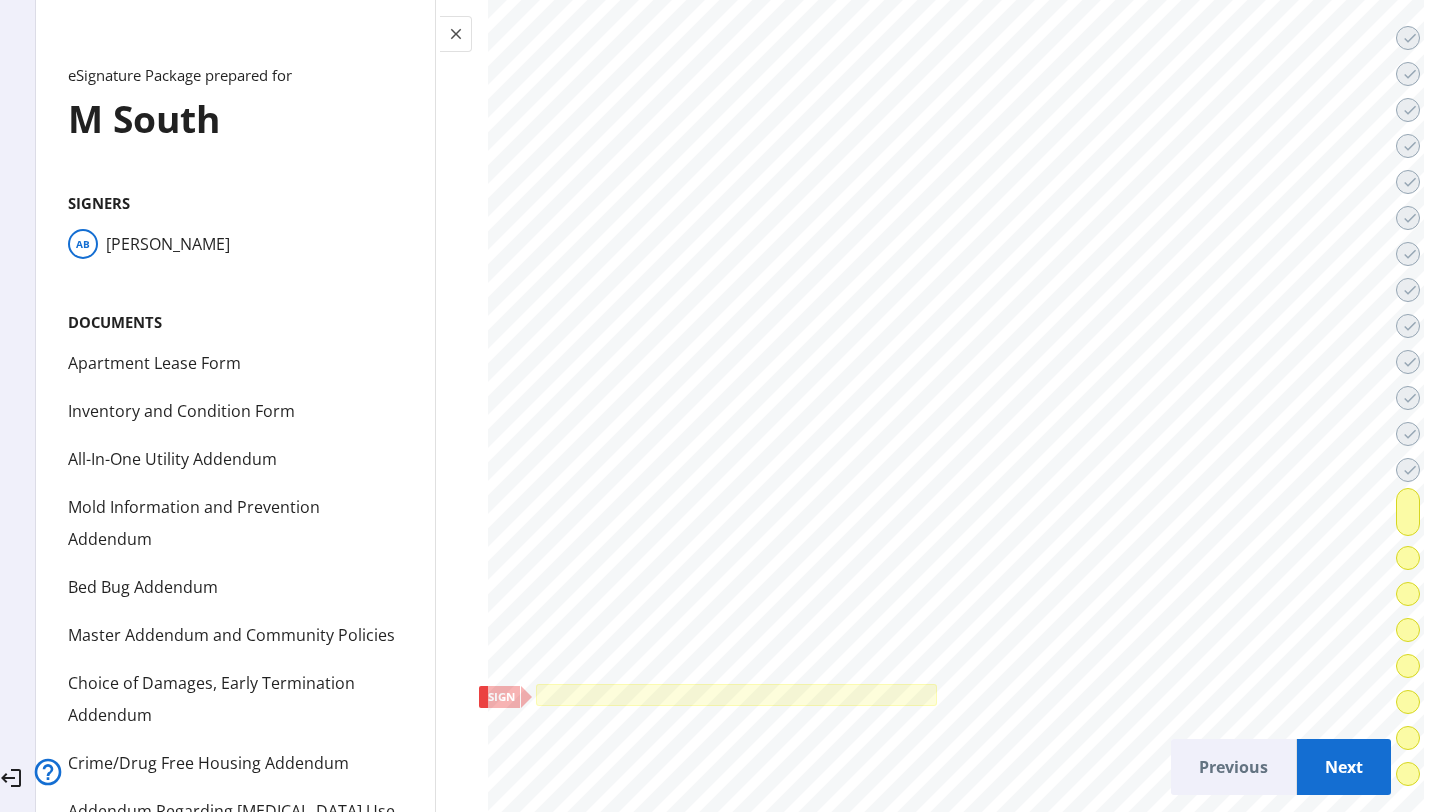 click 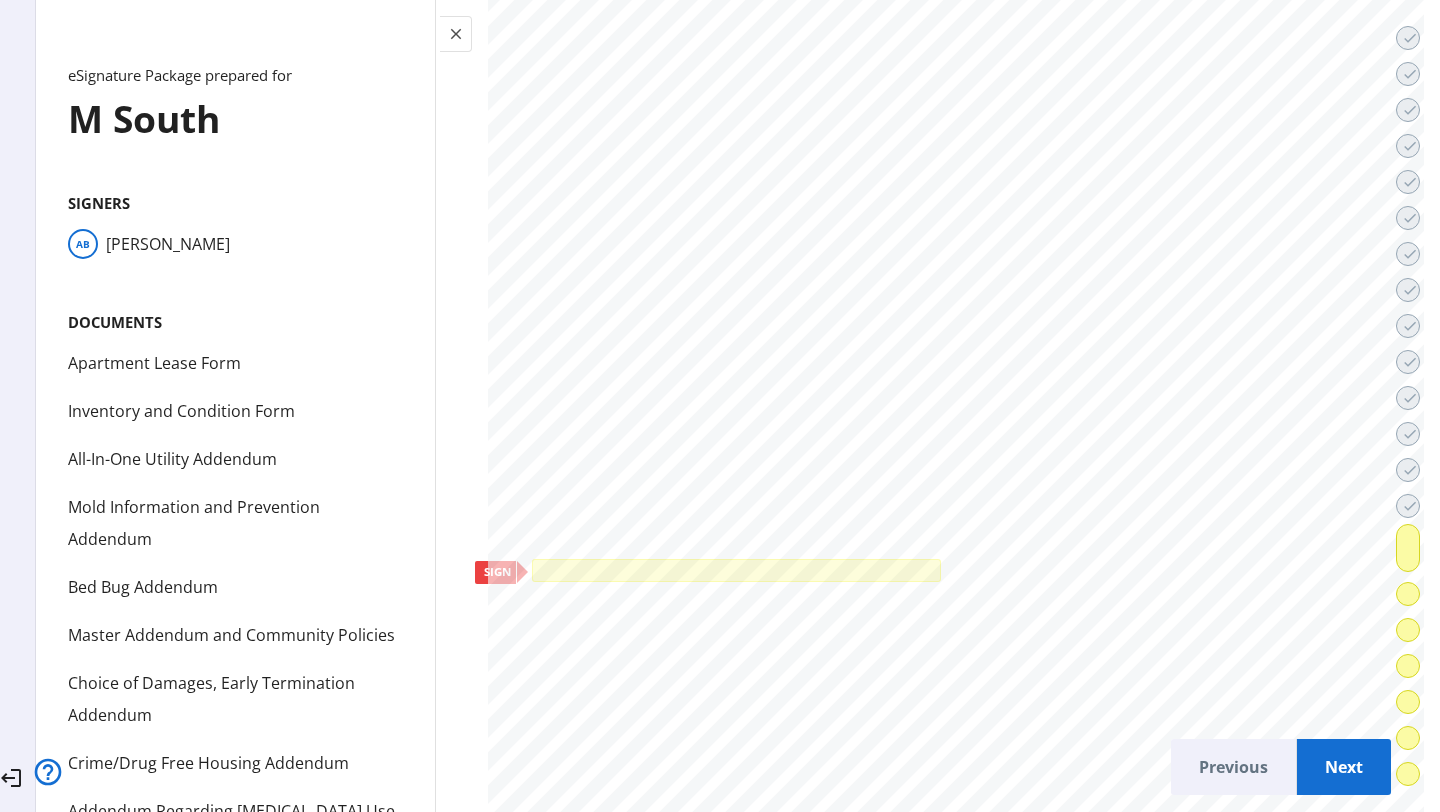 scroll, scrollTop: 63671, scrollLeft: 0, axis: vertical 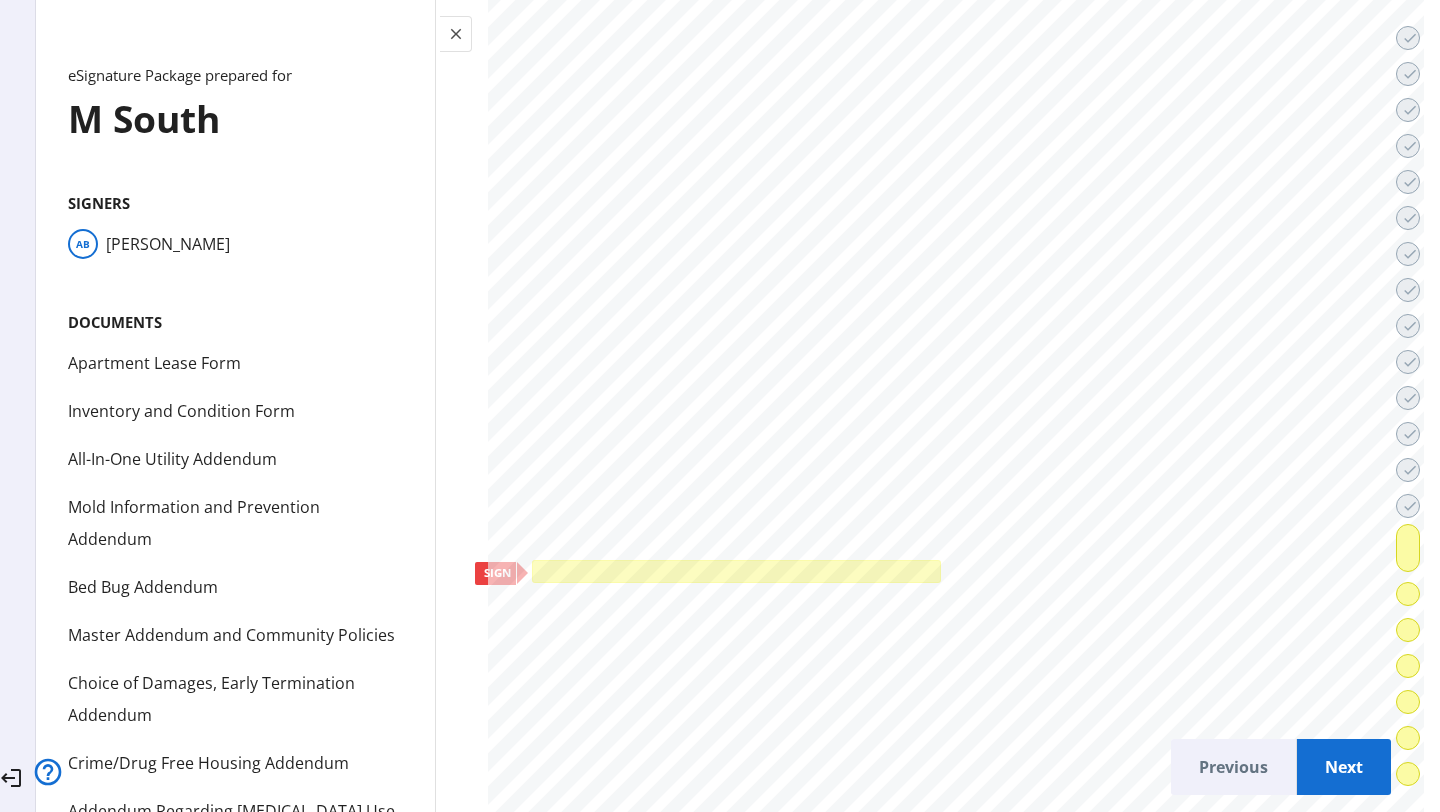 click at bounding box center [736, 571] 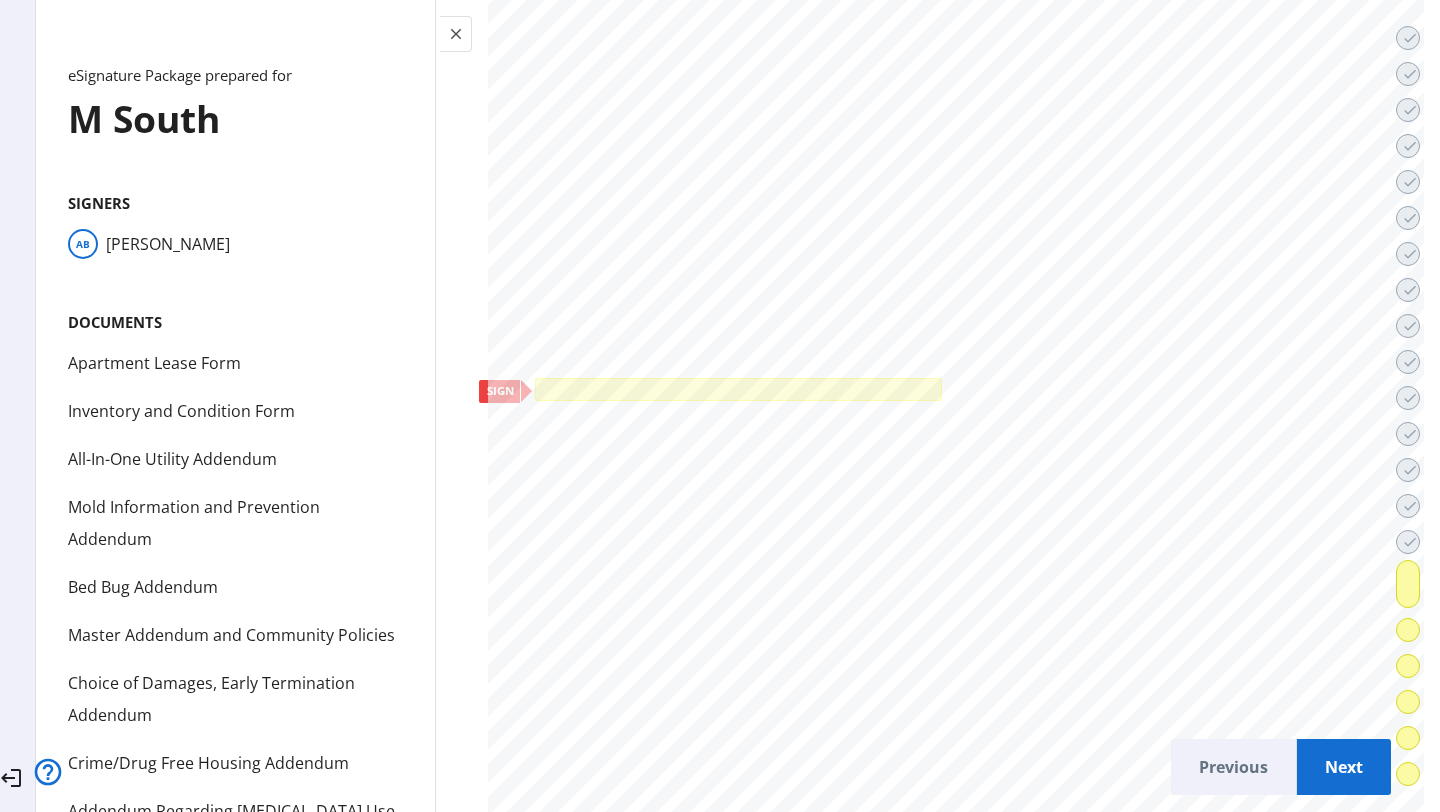 scroll, scrollTop: 67060, scrollLeft: 0, axis: vertical 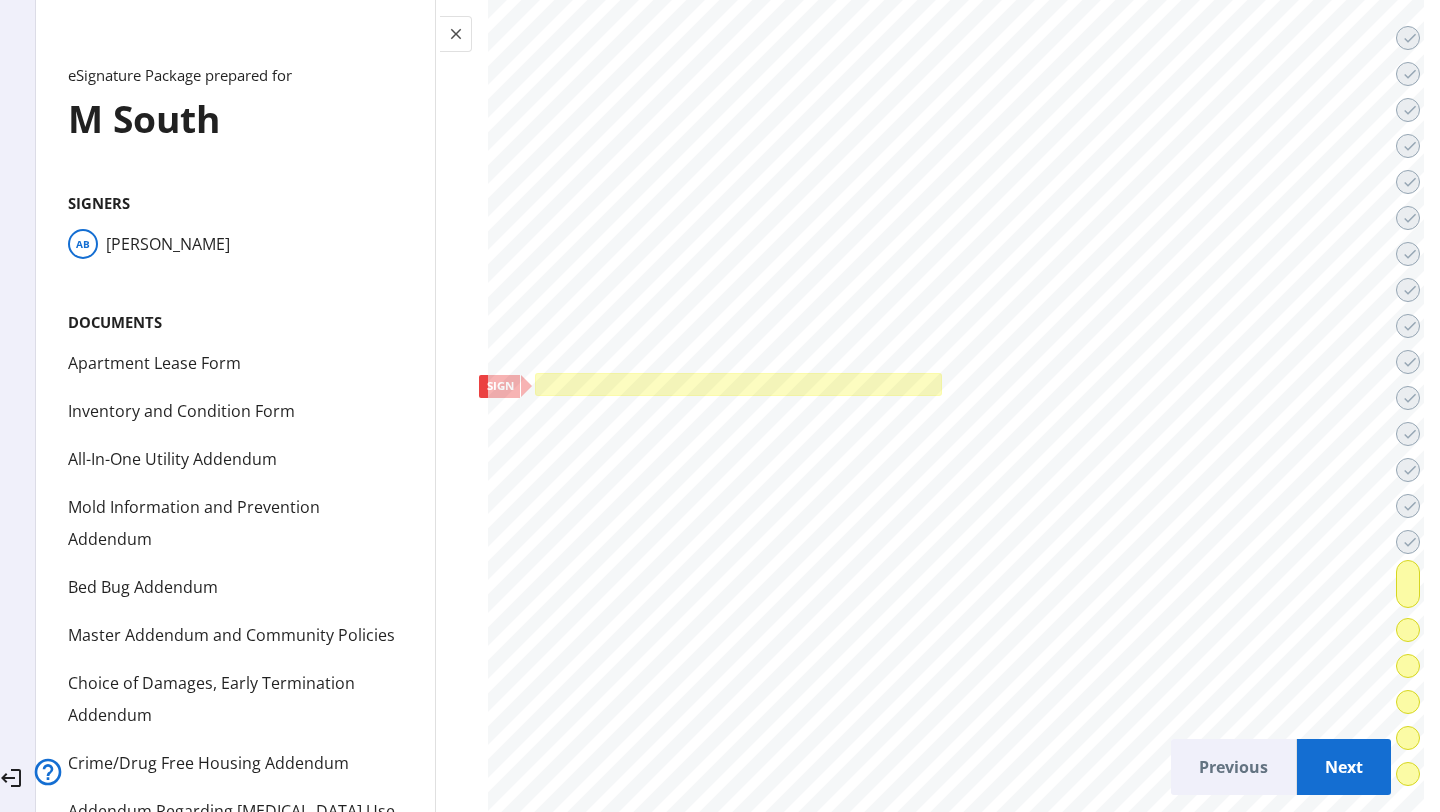 click at bounding box center (738, 384) 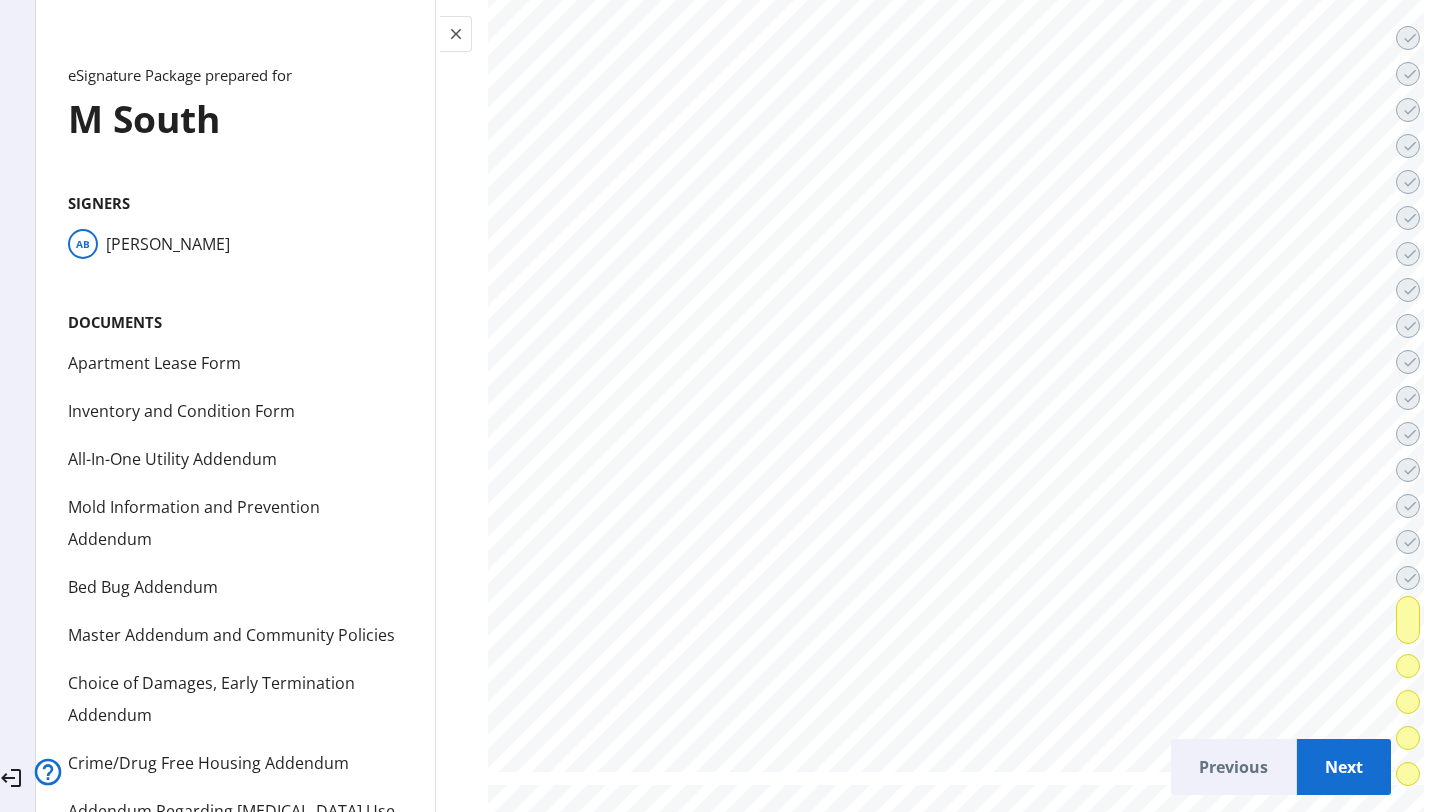 scroll, scrollTop: 69702, scrollLeft: 0, axis: vertical 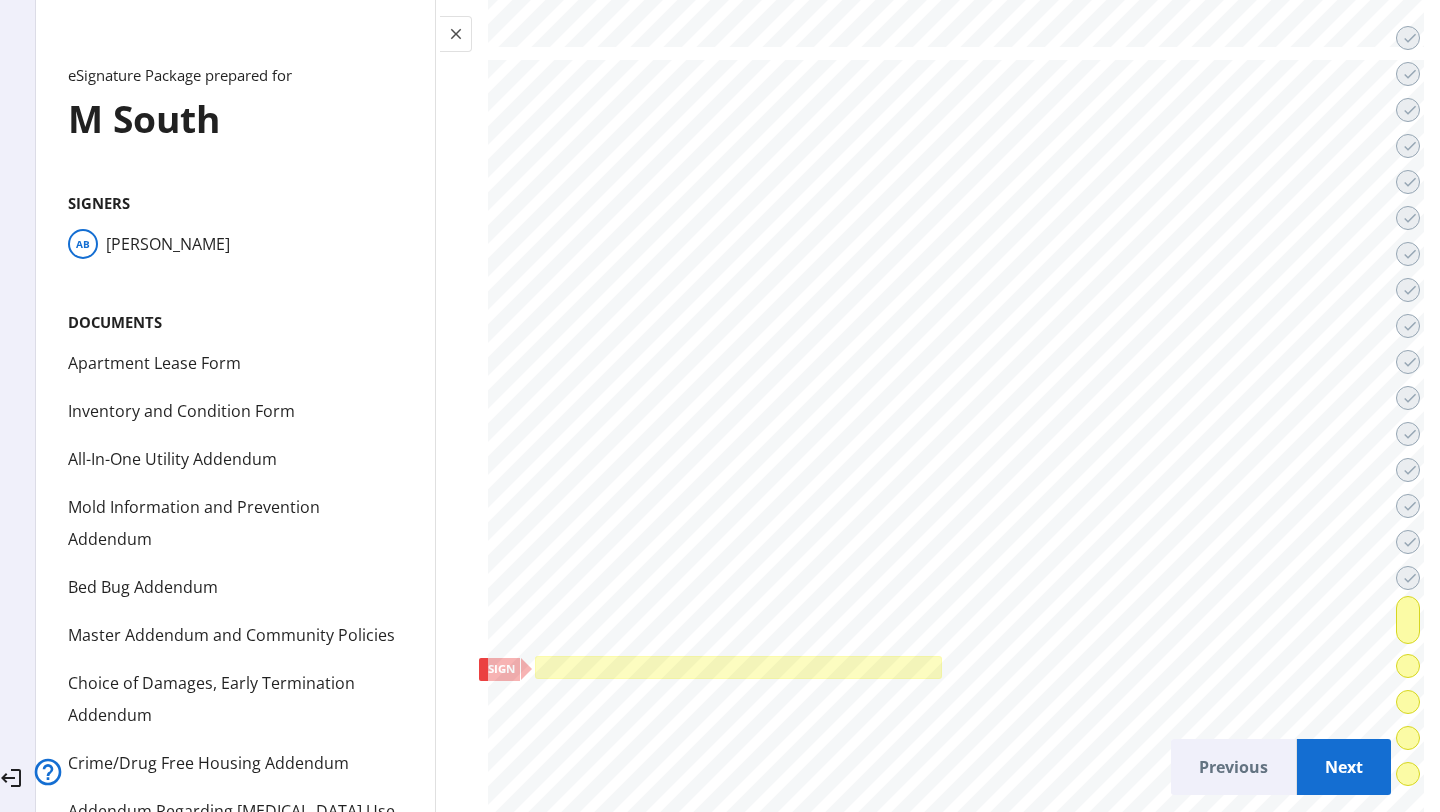 click at bounding box center [739, 667] 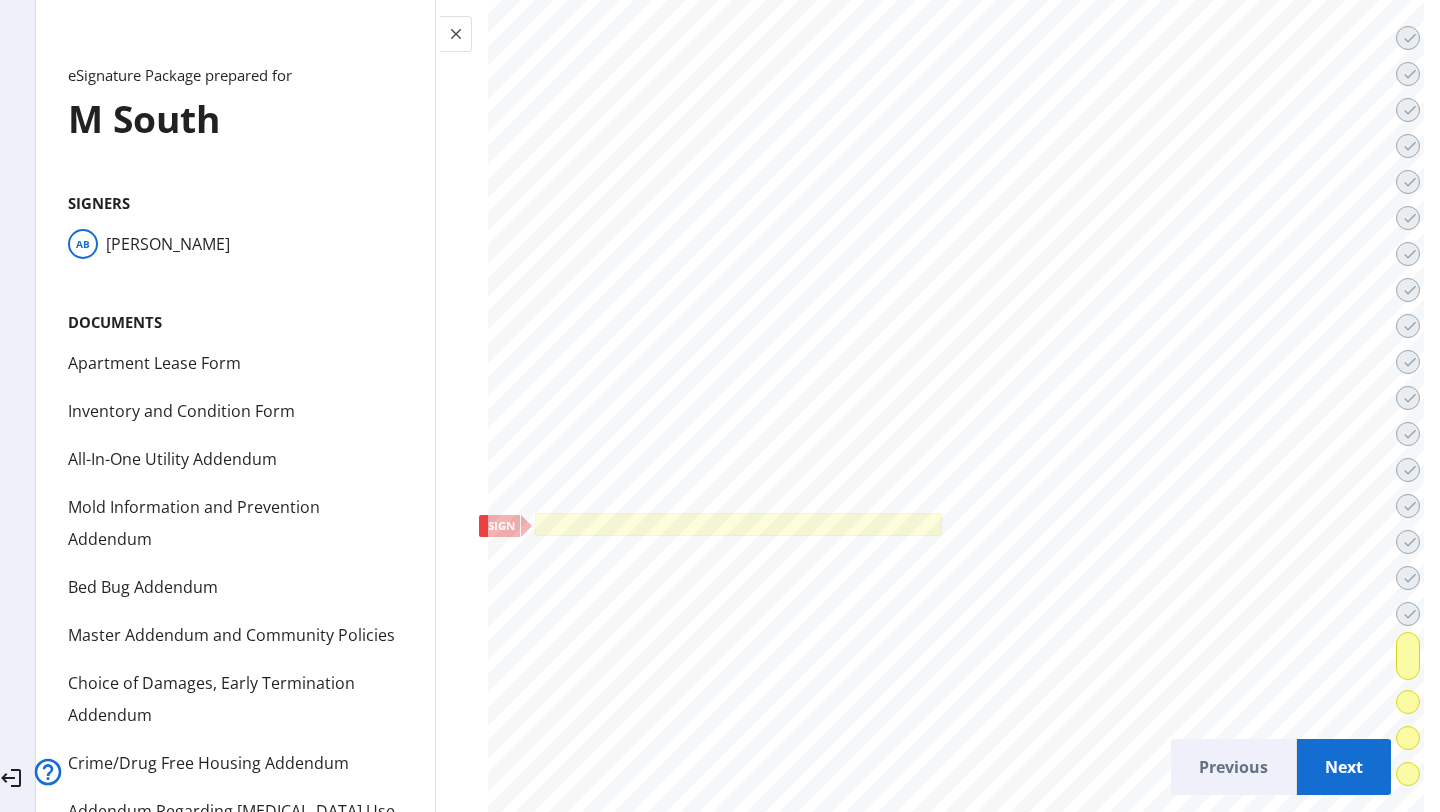 scroll, scrollTop: 73018, scrollLeft: 0, axis: vertical 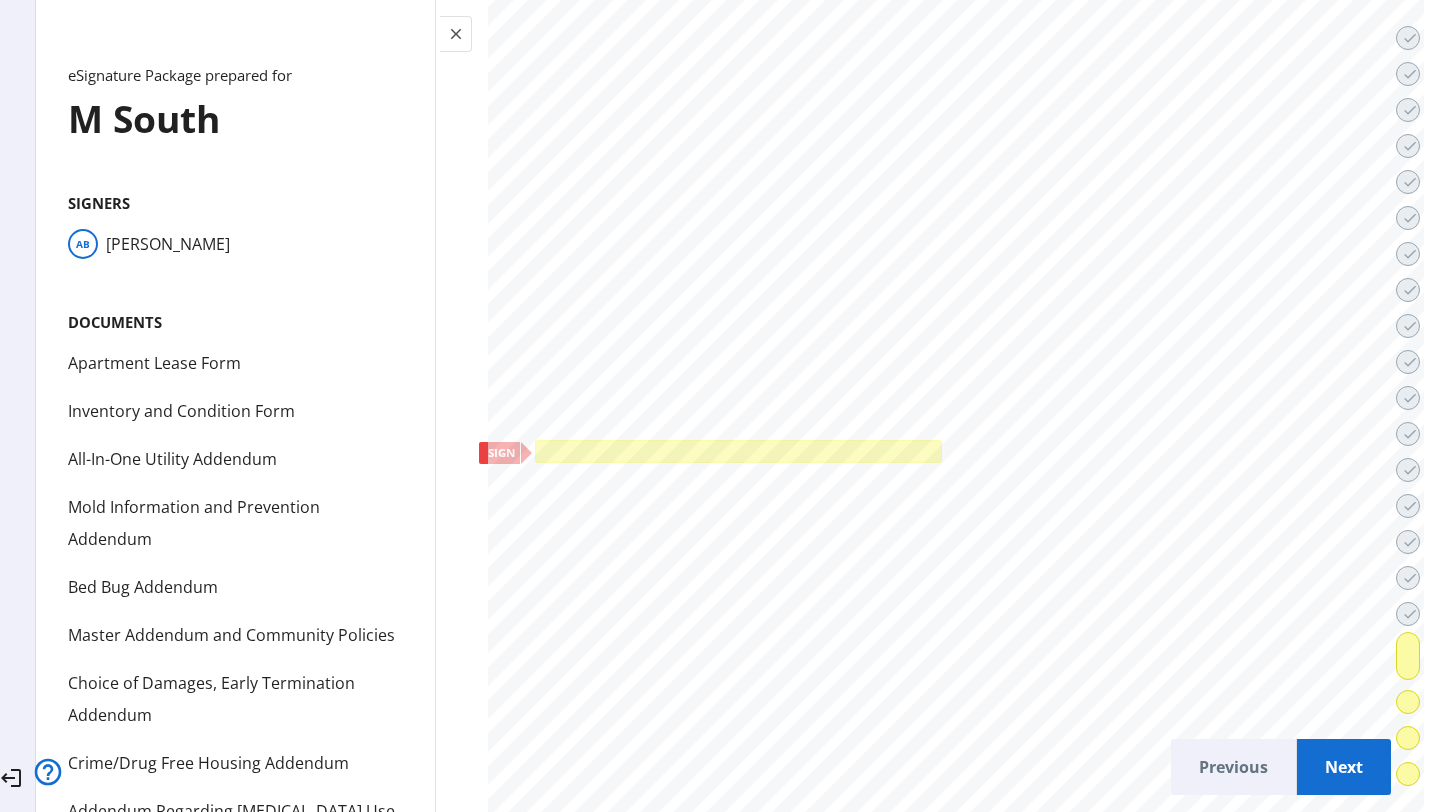click at bounding box center (739, 451) 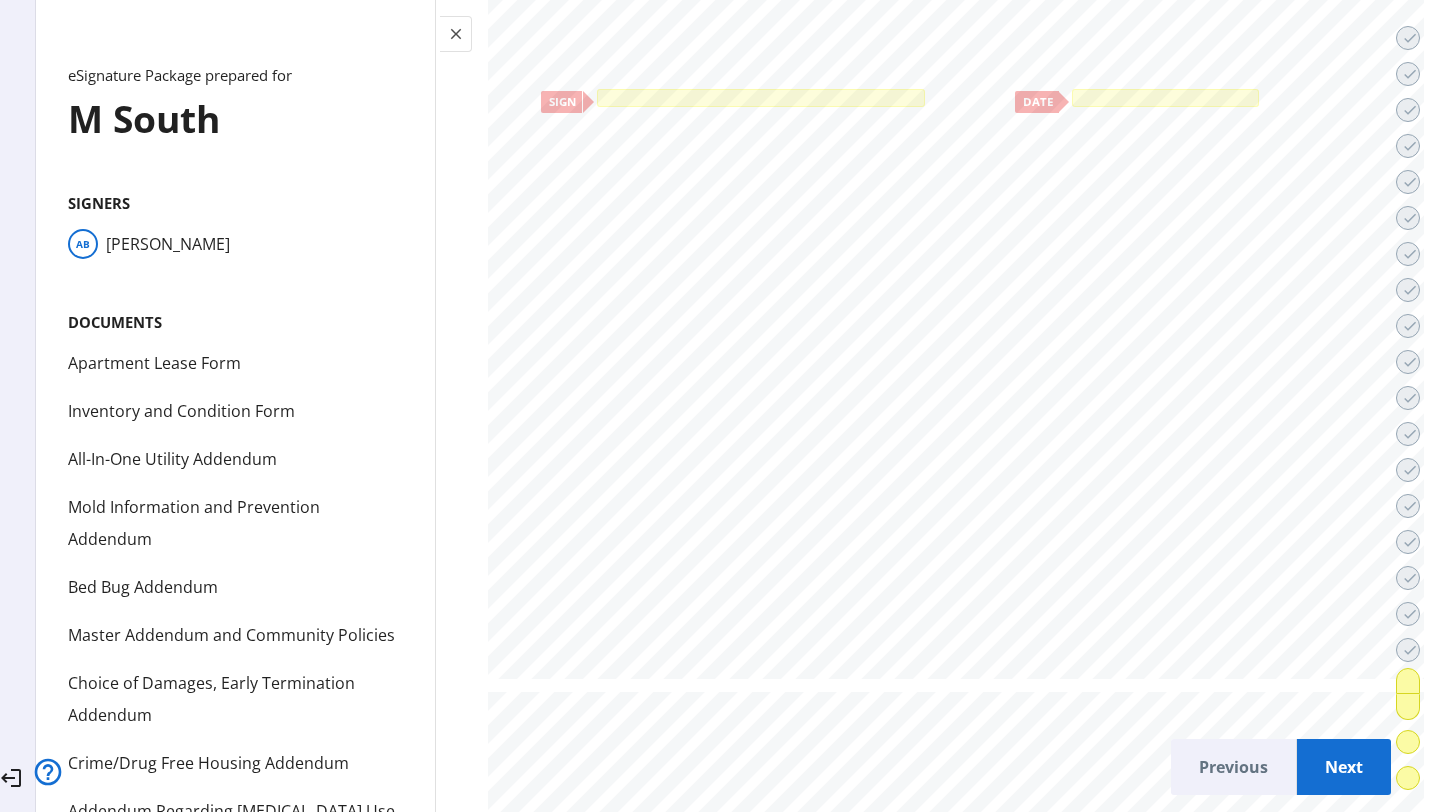 scroll, scrollTop: 74850, scrollLeft: 0, axis: vertical 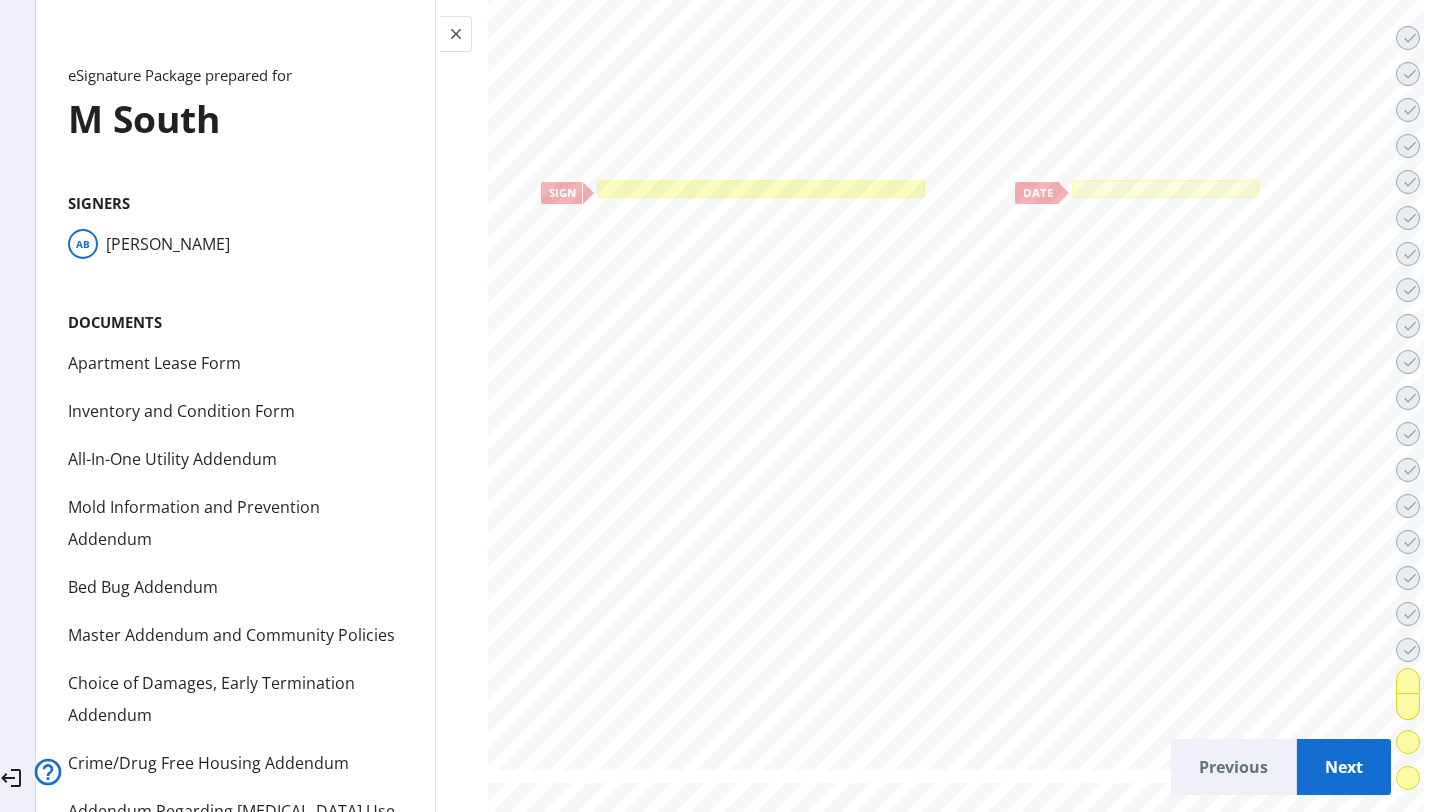 click at bounding box center [761, 189] 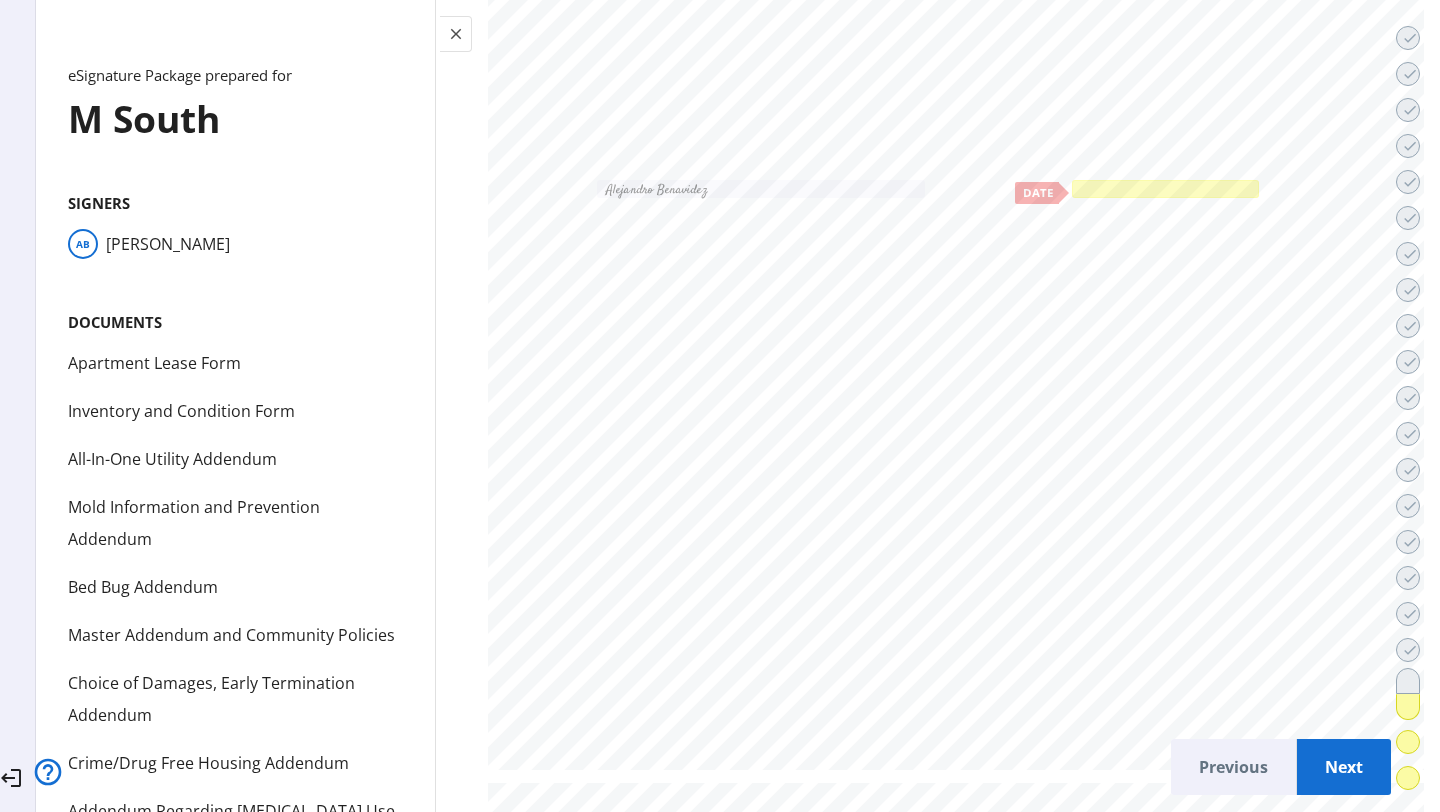 click at bounding box center [1165, 189] 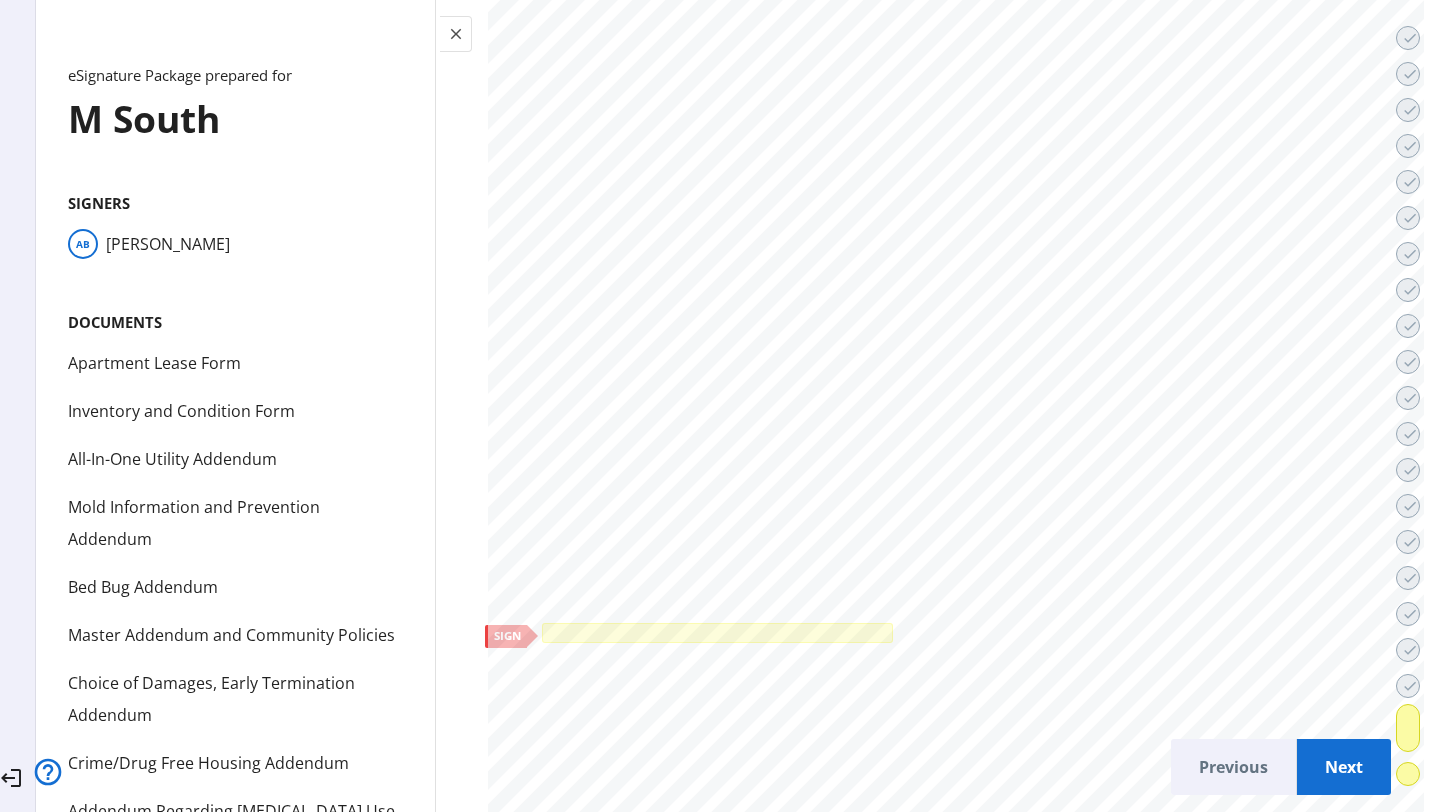 scroll, scrollTop: 77563, scrollLeft: 0, axis: vertical 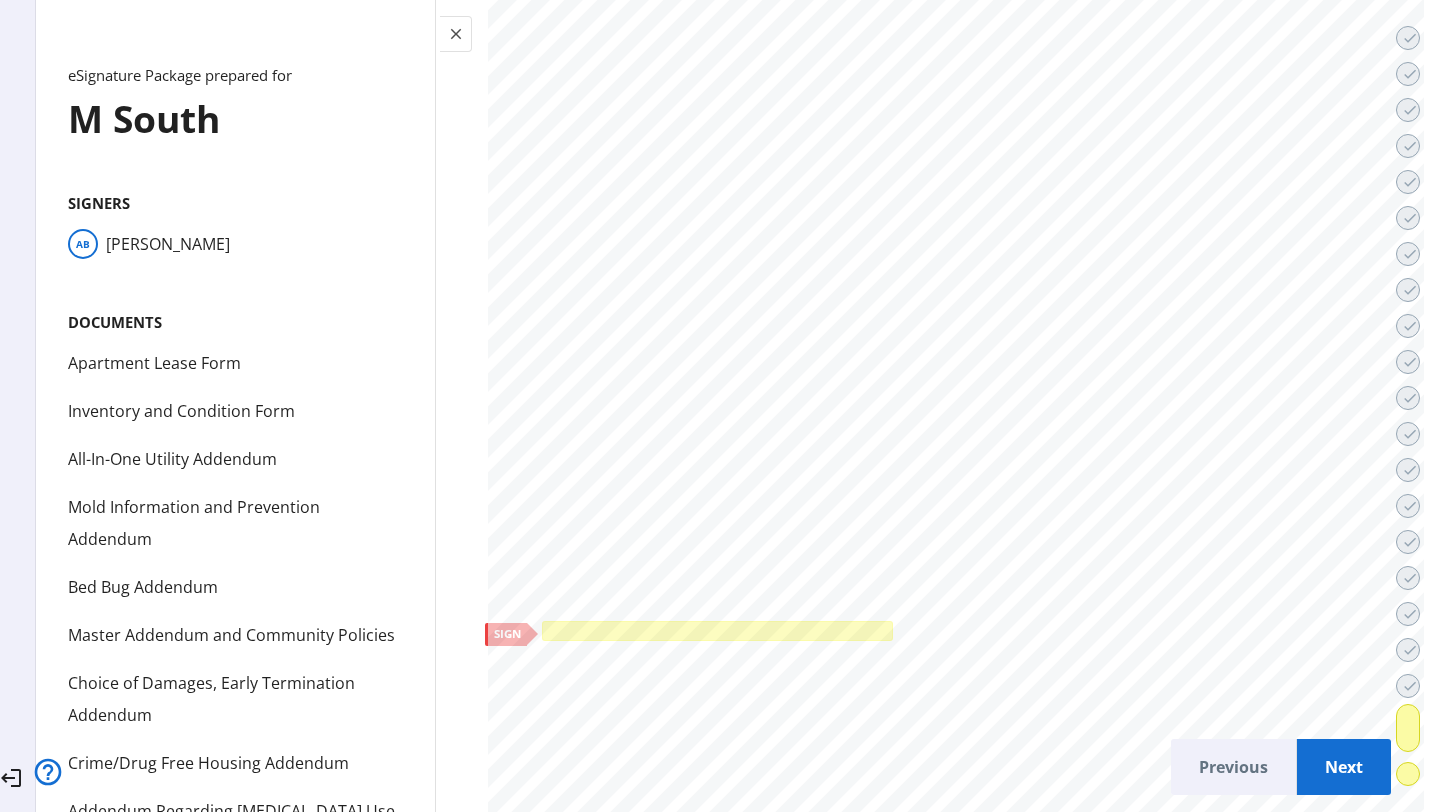 click at bounding box center [717, 631] 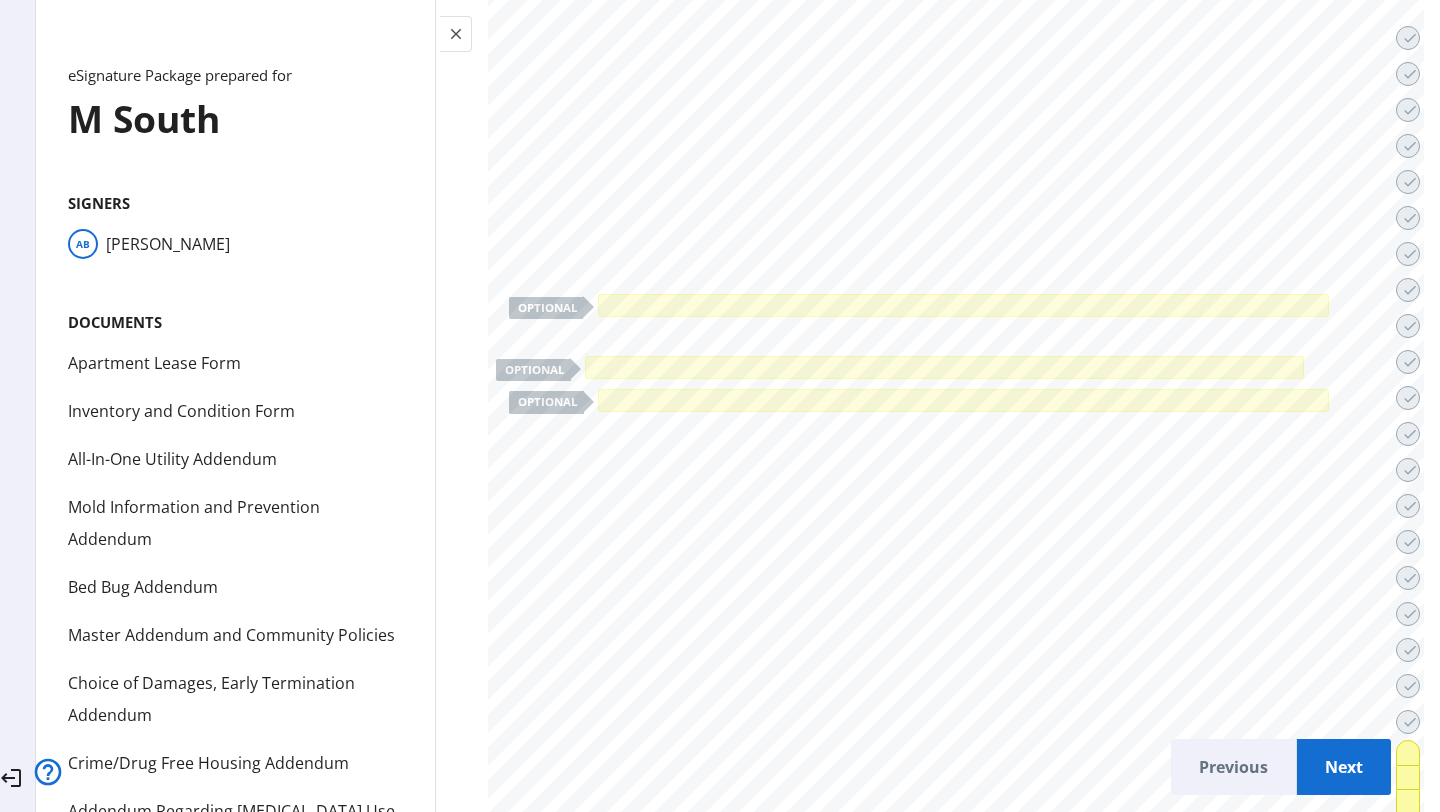 scroll, scrollTop: 79330, scrollLeft: 0, axis: vertical 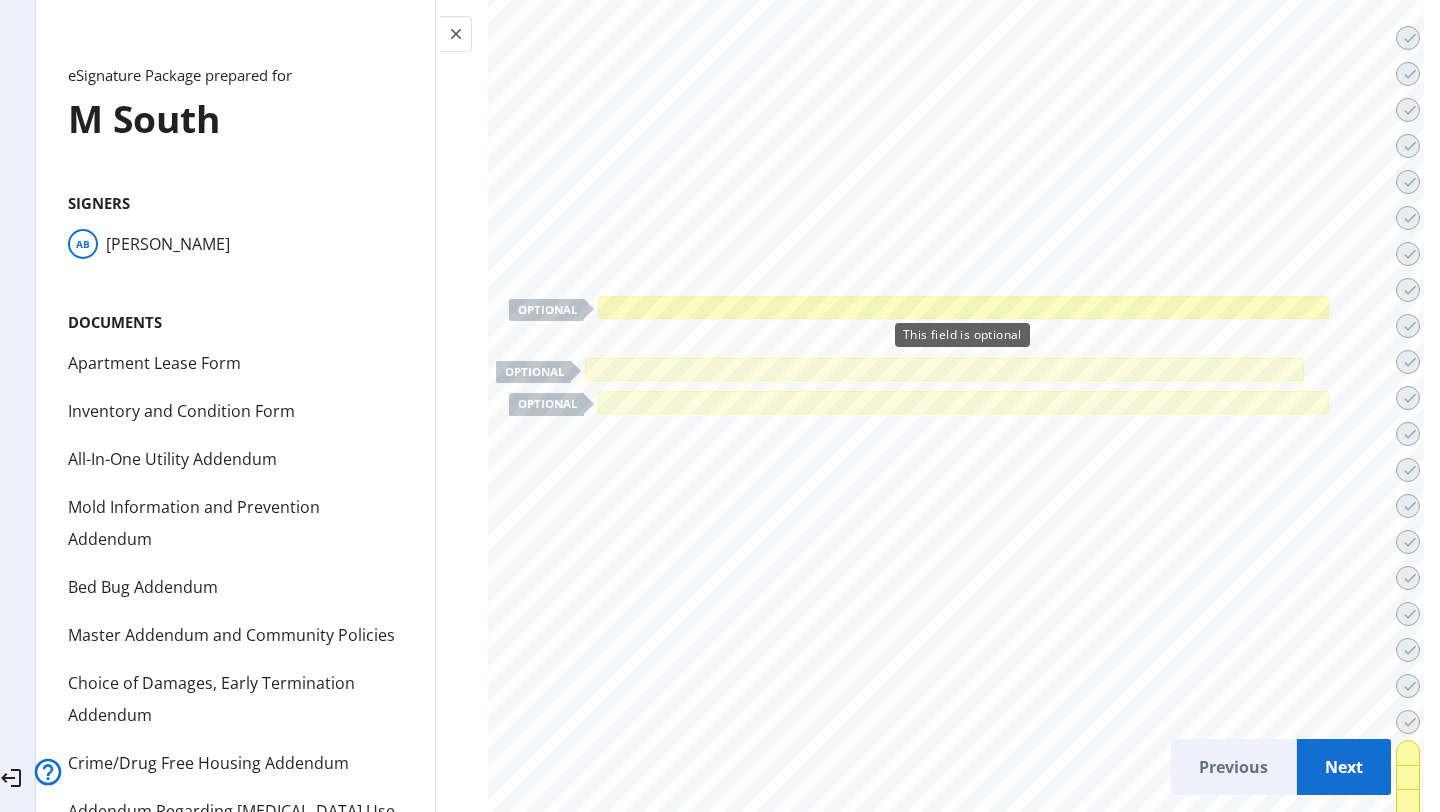 click at bounding box center (963, 308) 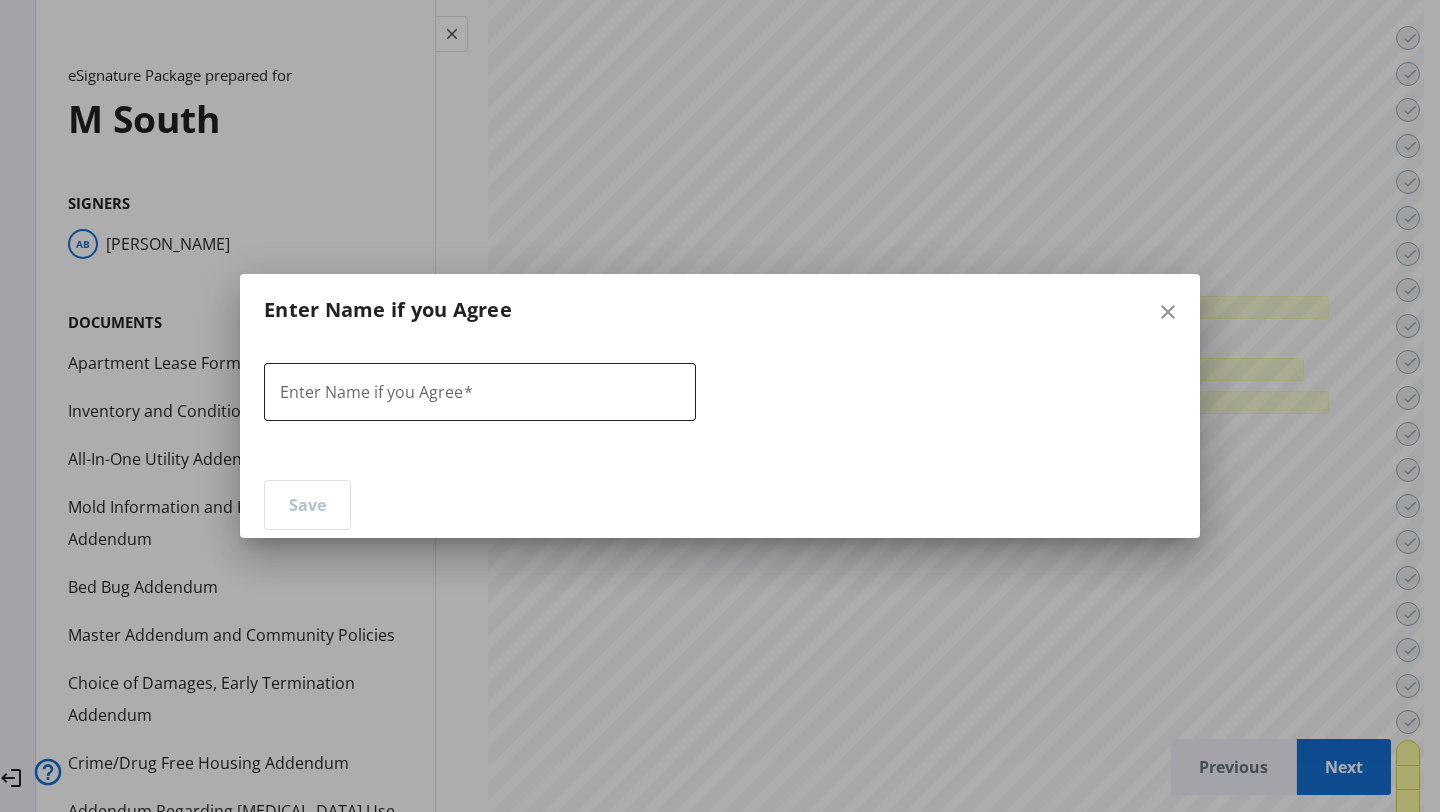 click on "Enter Name if you Agree" at bounding box center [480, 393] 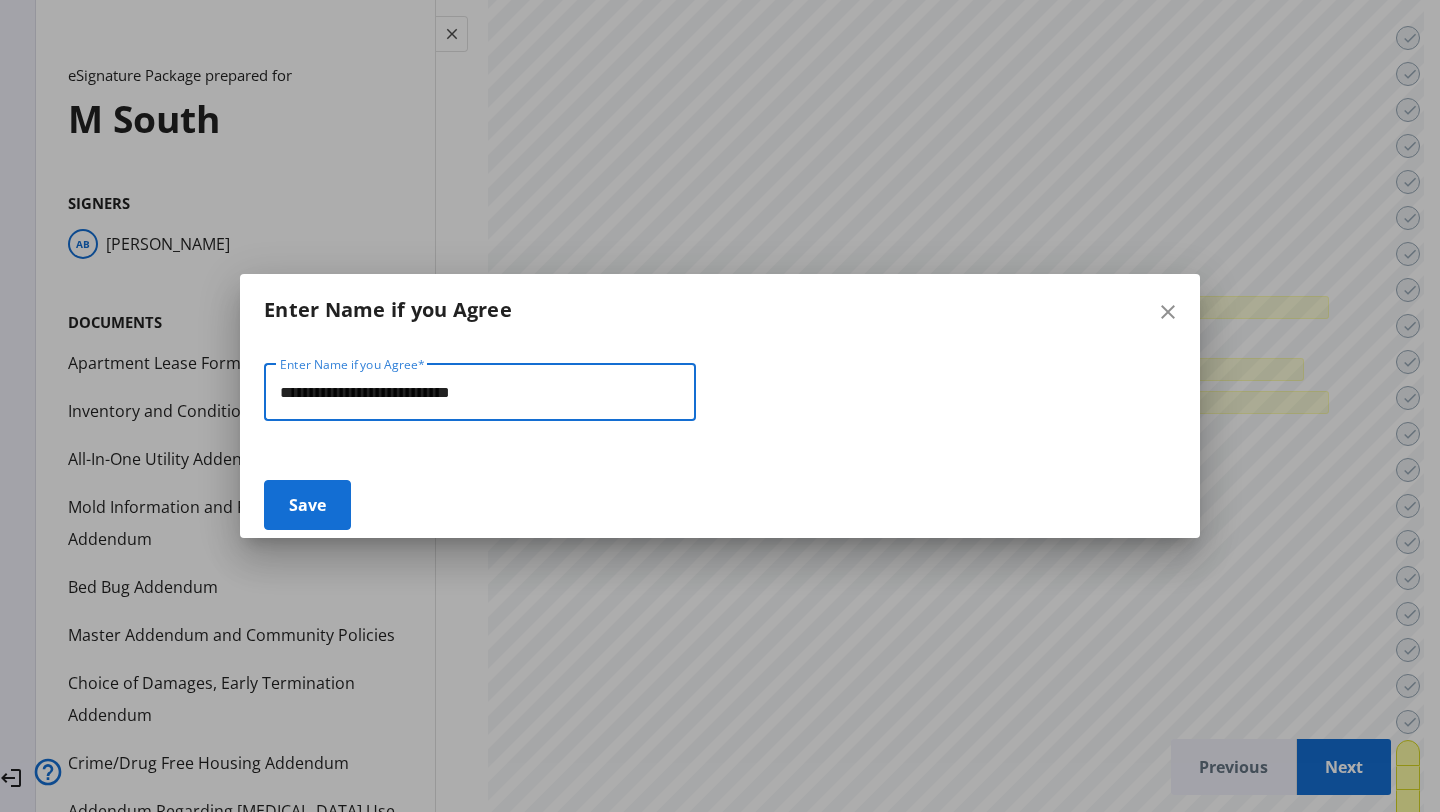 type on "**********" 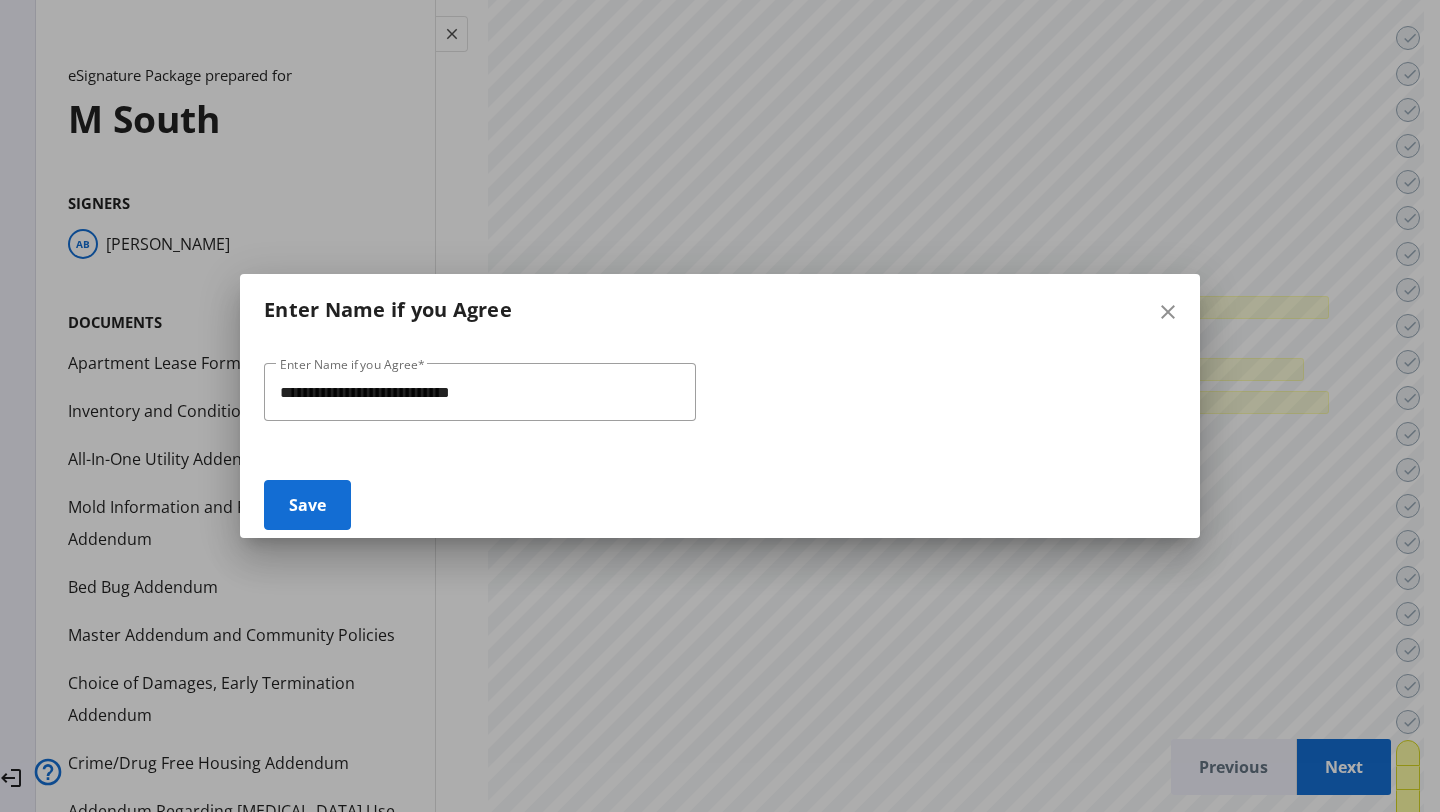 click on "Save" at bounding box center (307, 505) 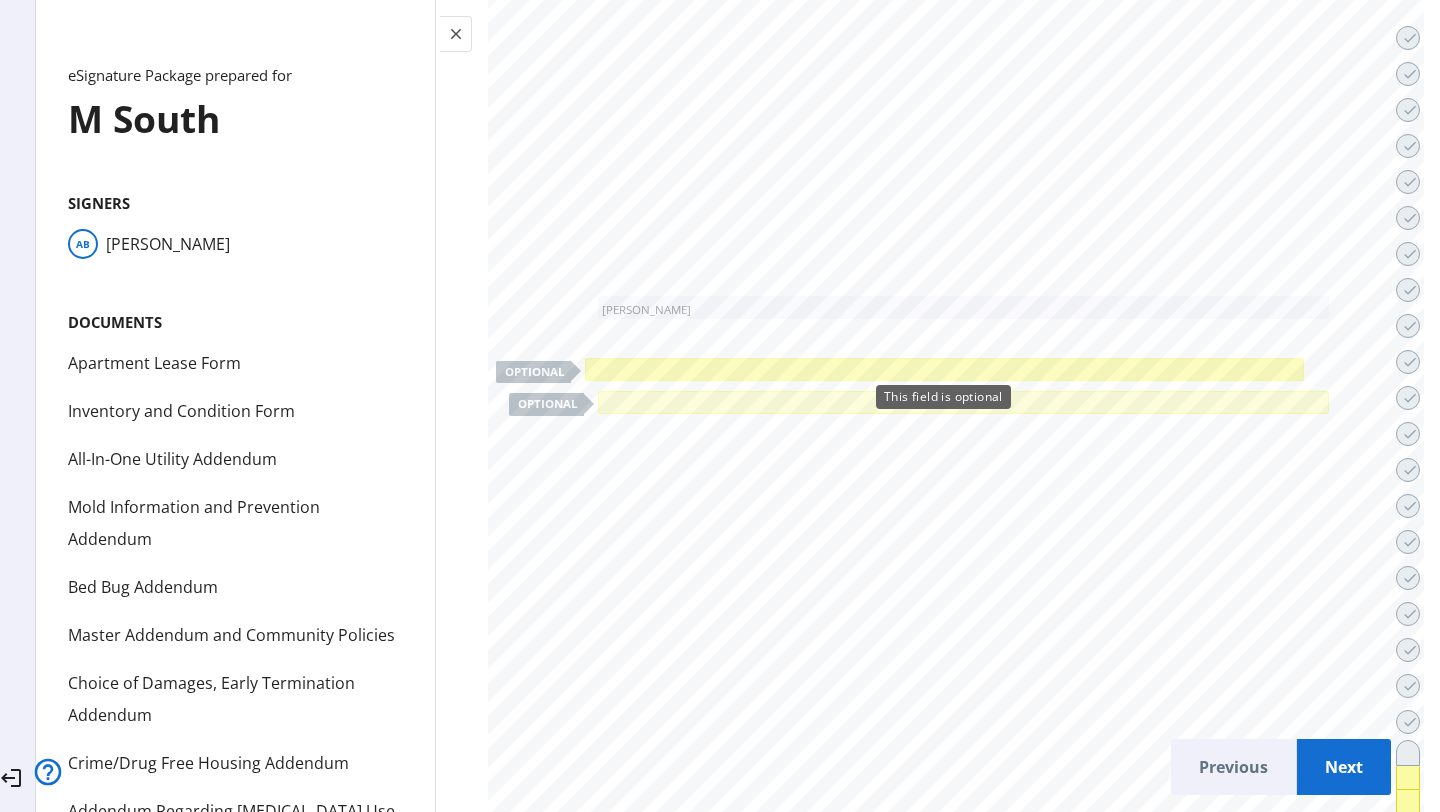 click at bounding box center (944, 370) 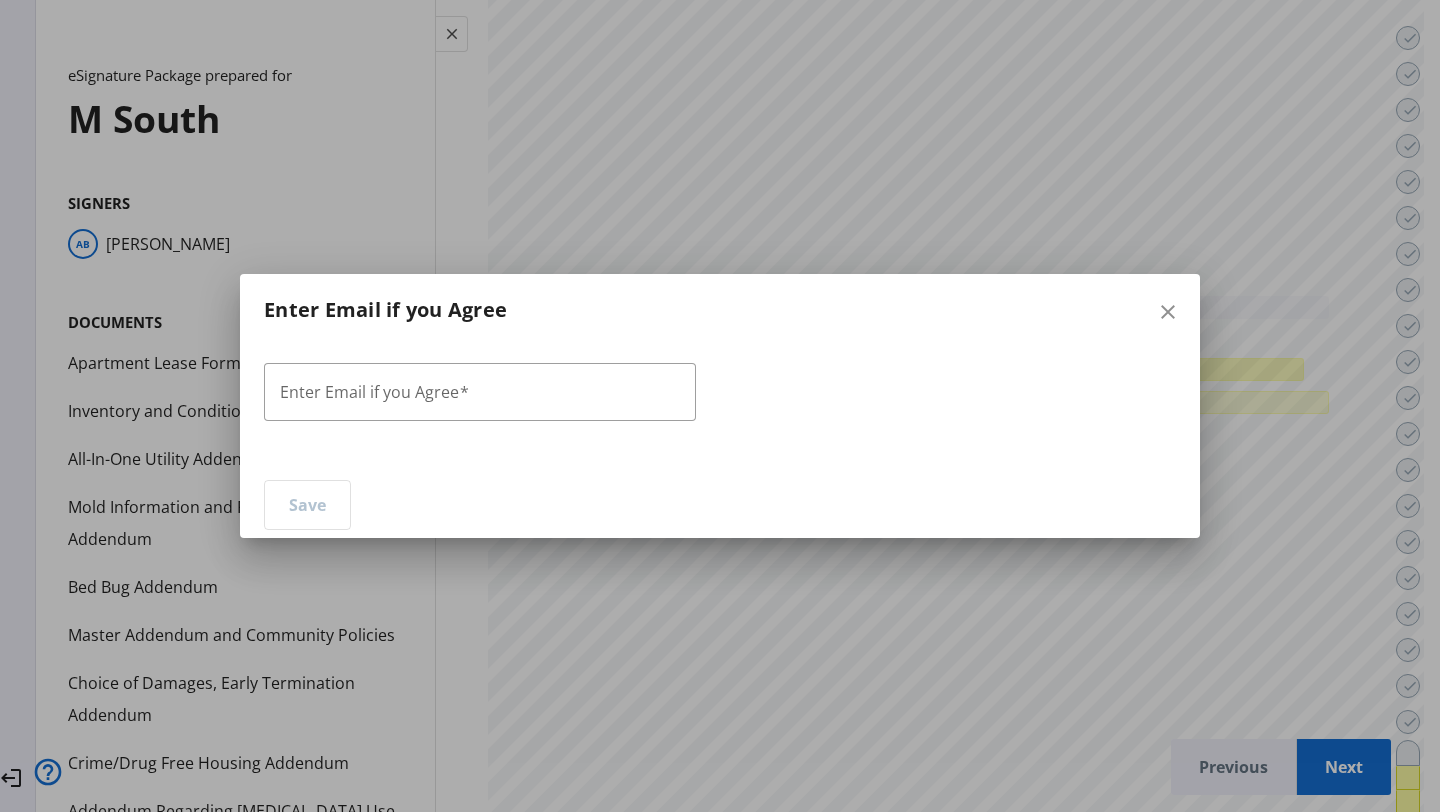 scroll, scrollTop: 0, scrollLeft: 0, axis: both 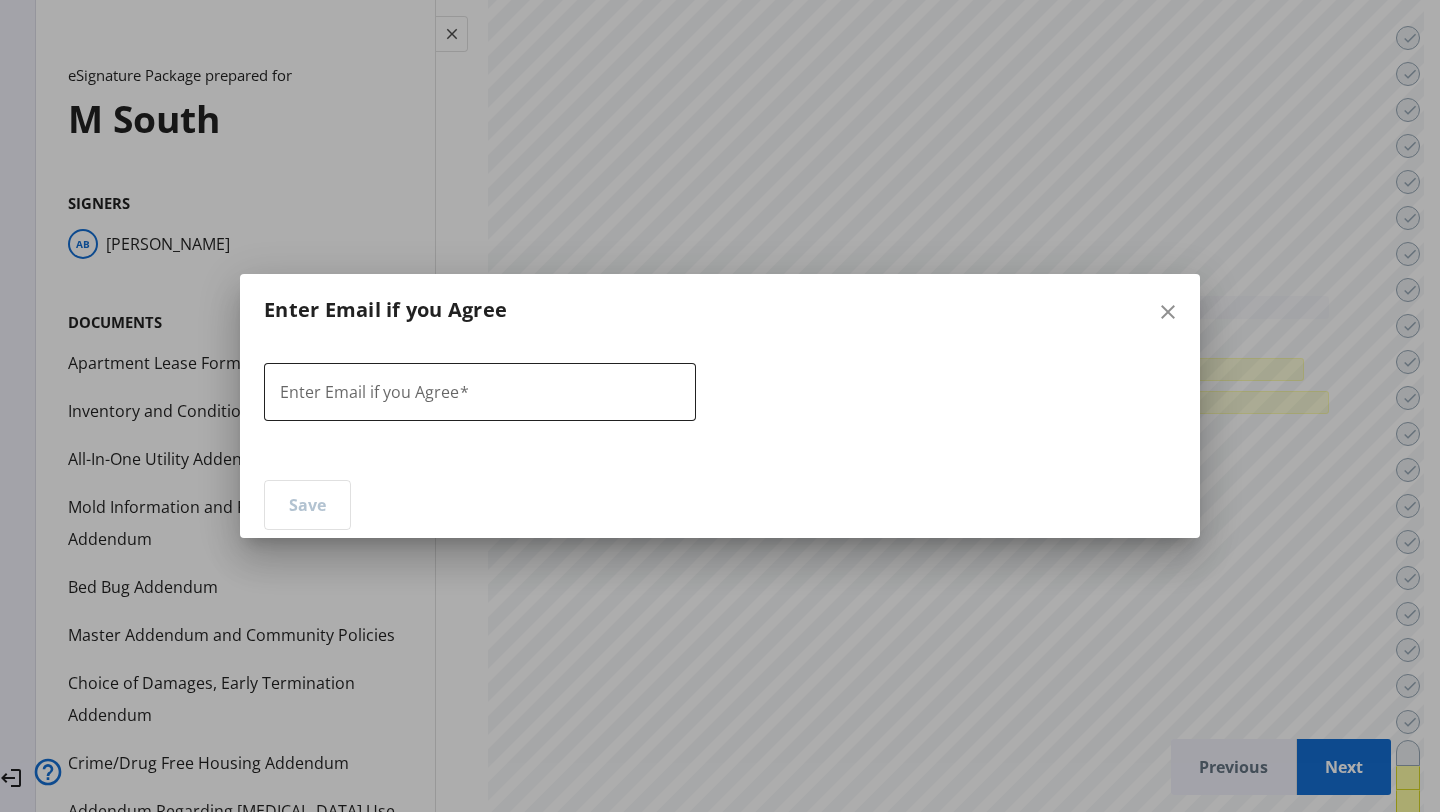 click at bounding box center [480, 392] 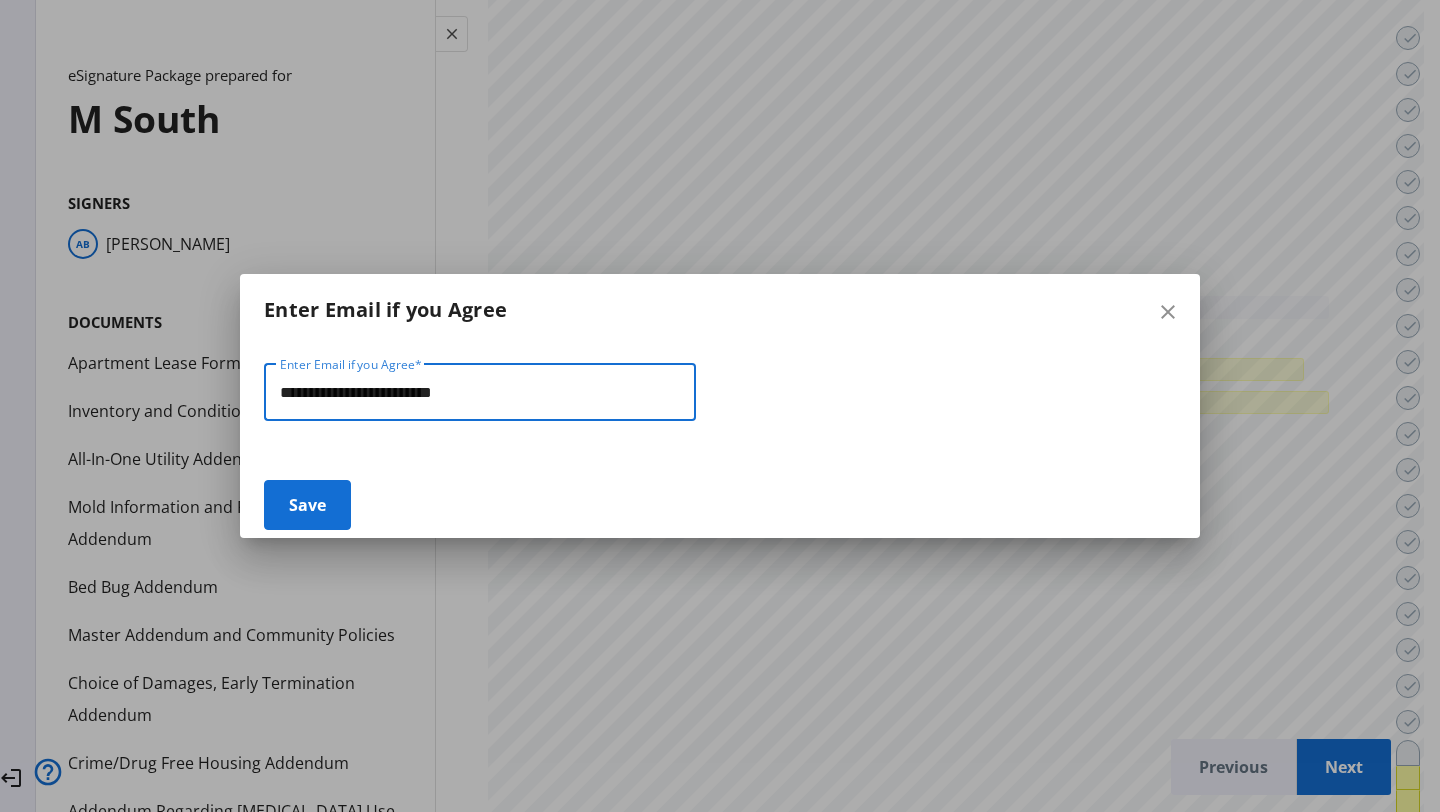 type on "**********" 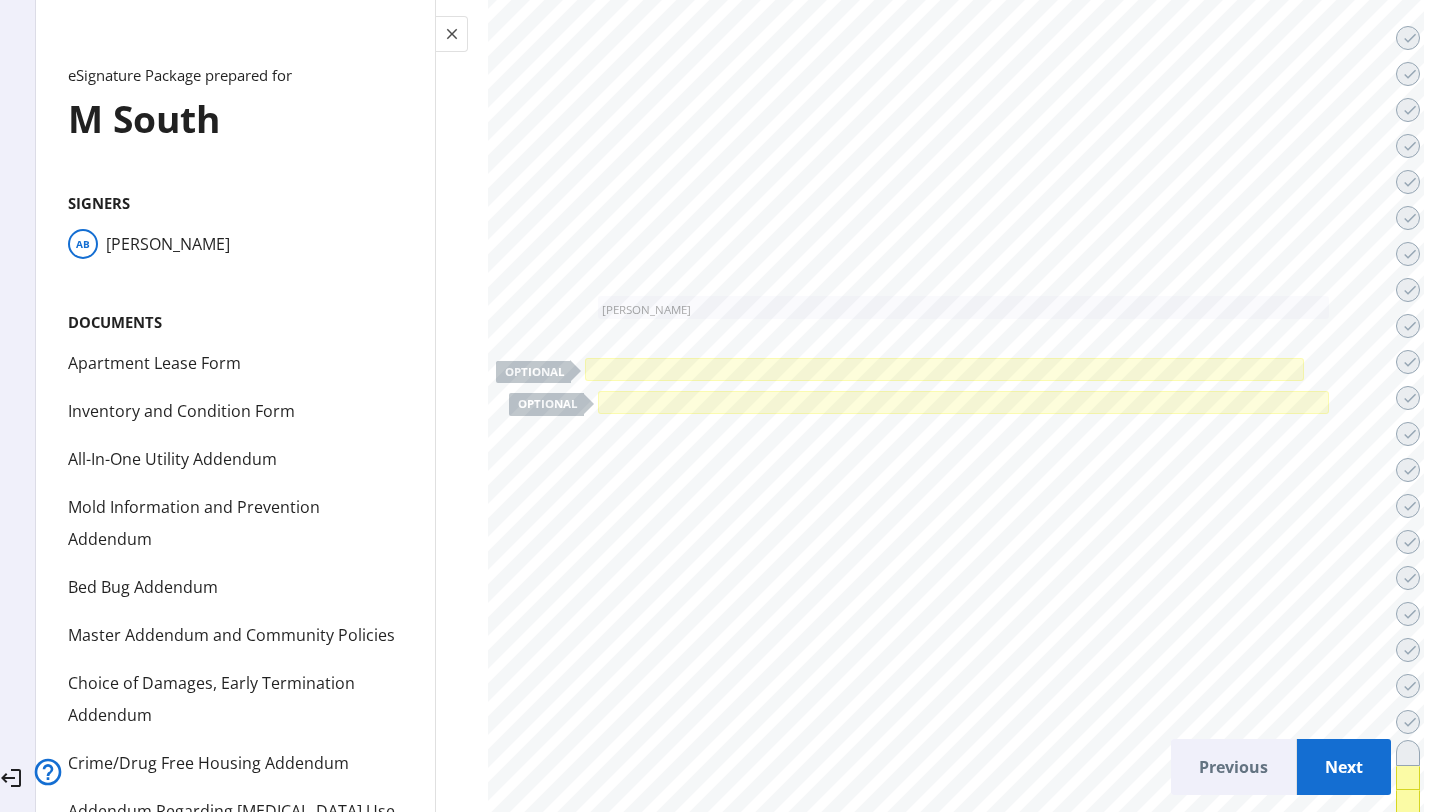 scroll, scrollTop: 0, scrollLeft: 4, axis: horizontal 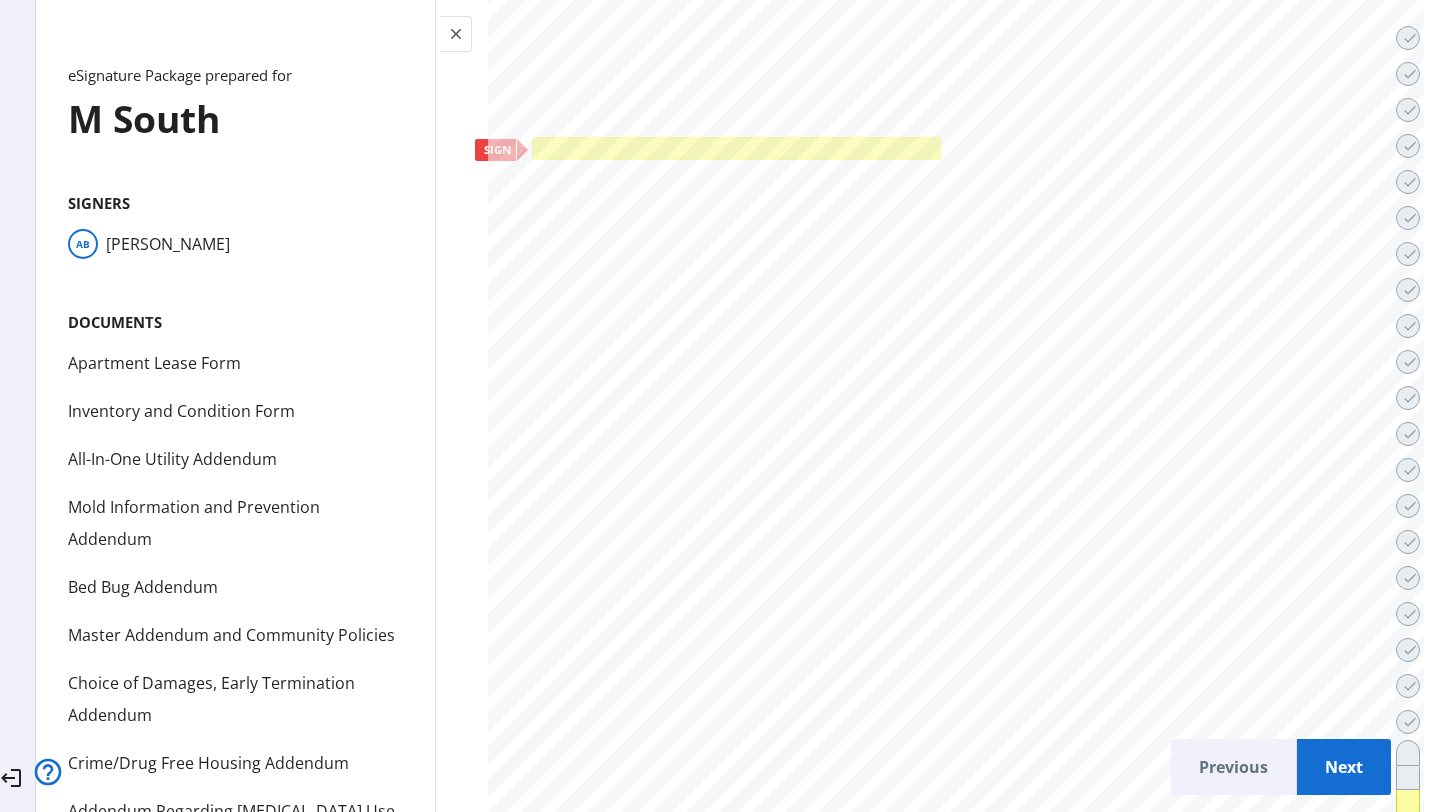 click 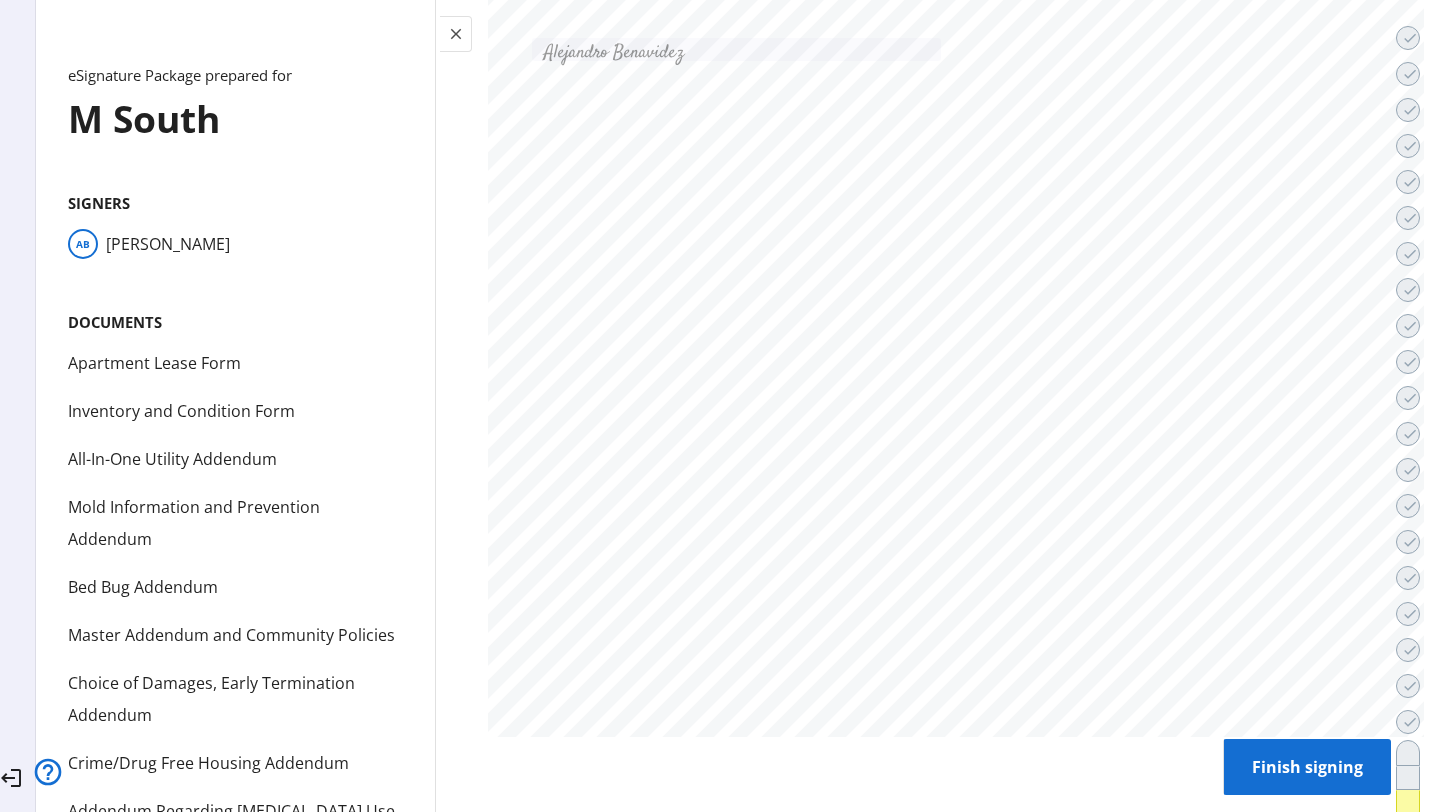 scroll, scrollTop: 81107, scrollLeft: 0, axis: vertical 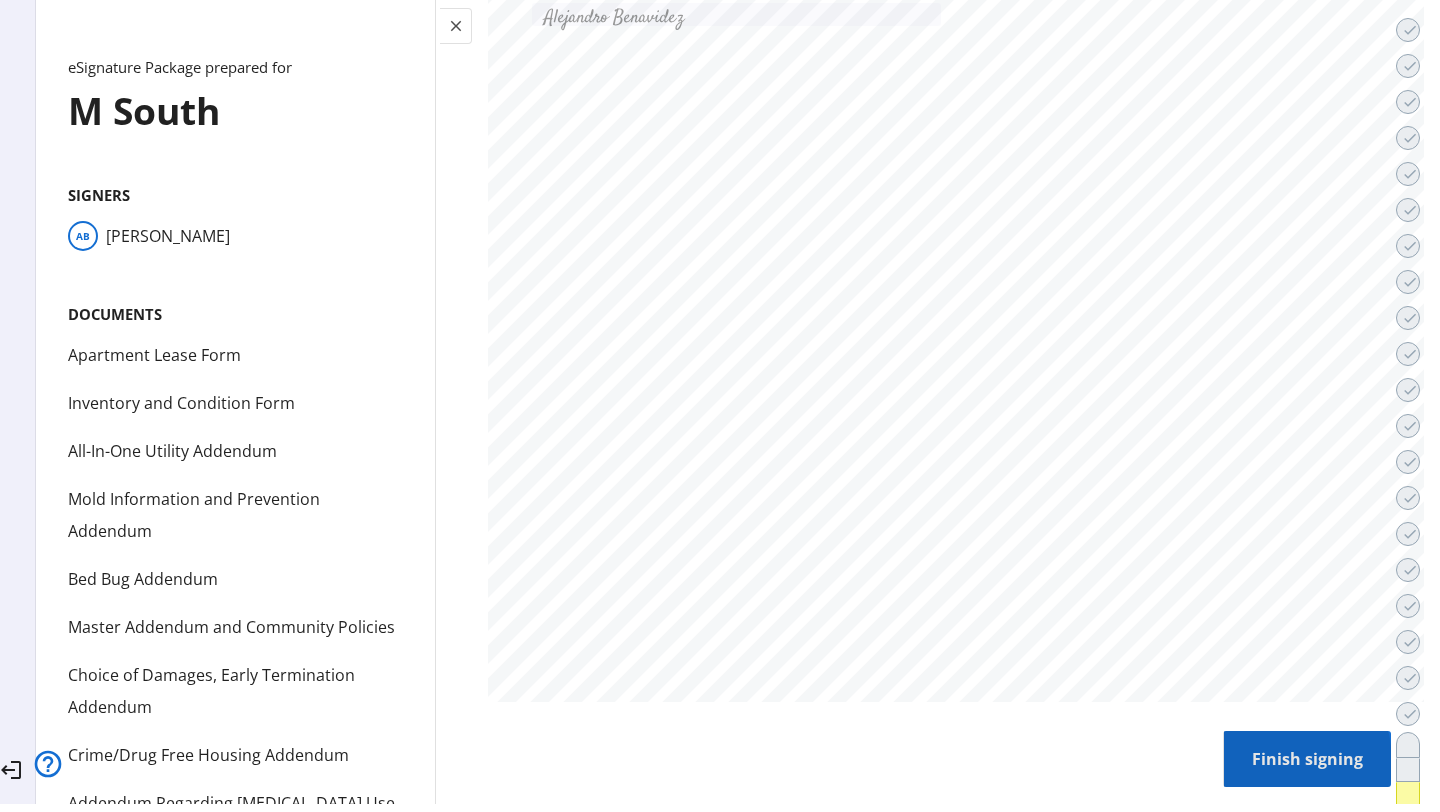 click on "Finish signing" at bounding box center [1307, 759] 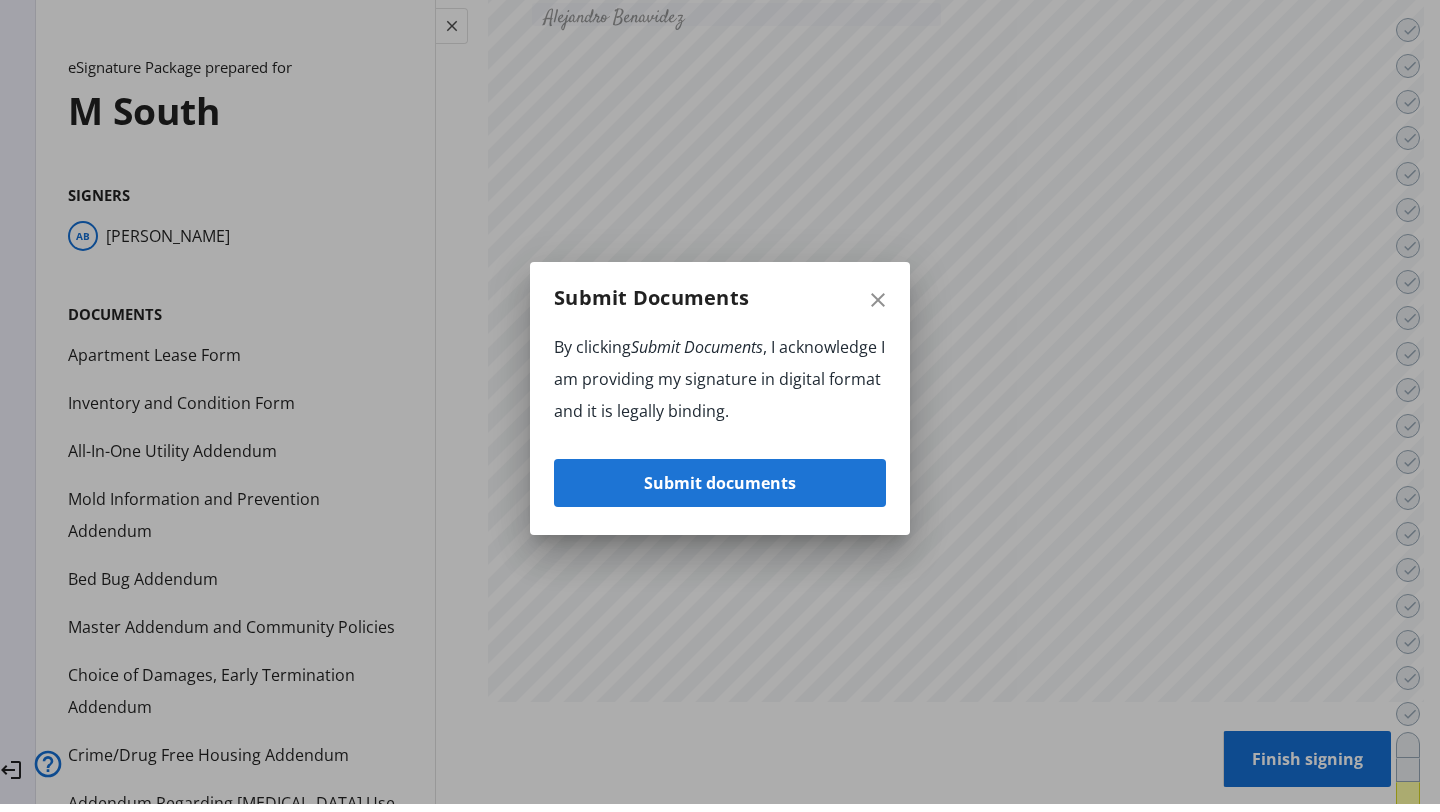 click on "Submit documents" at bounding box center (720, 483) 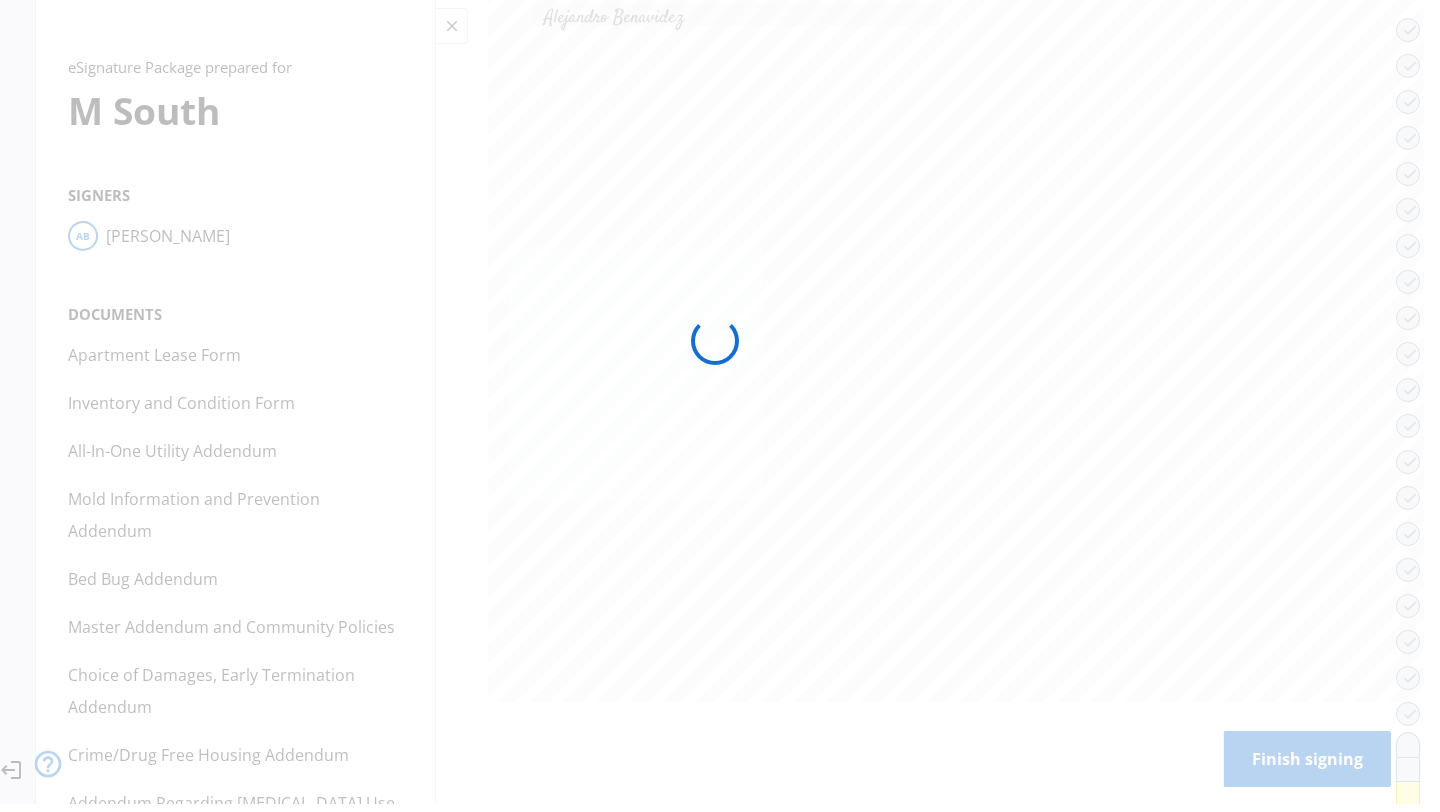 scroll, scrollTop: 0, scrollLeft: 4, axis: horizontal 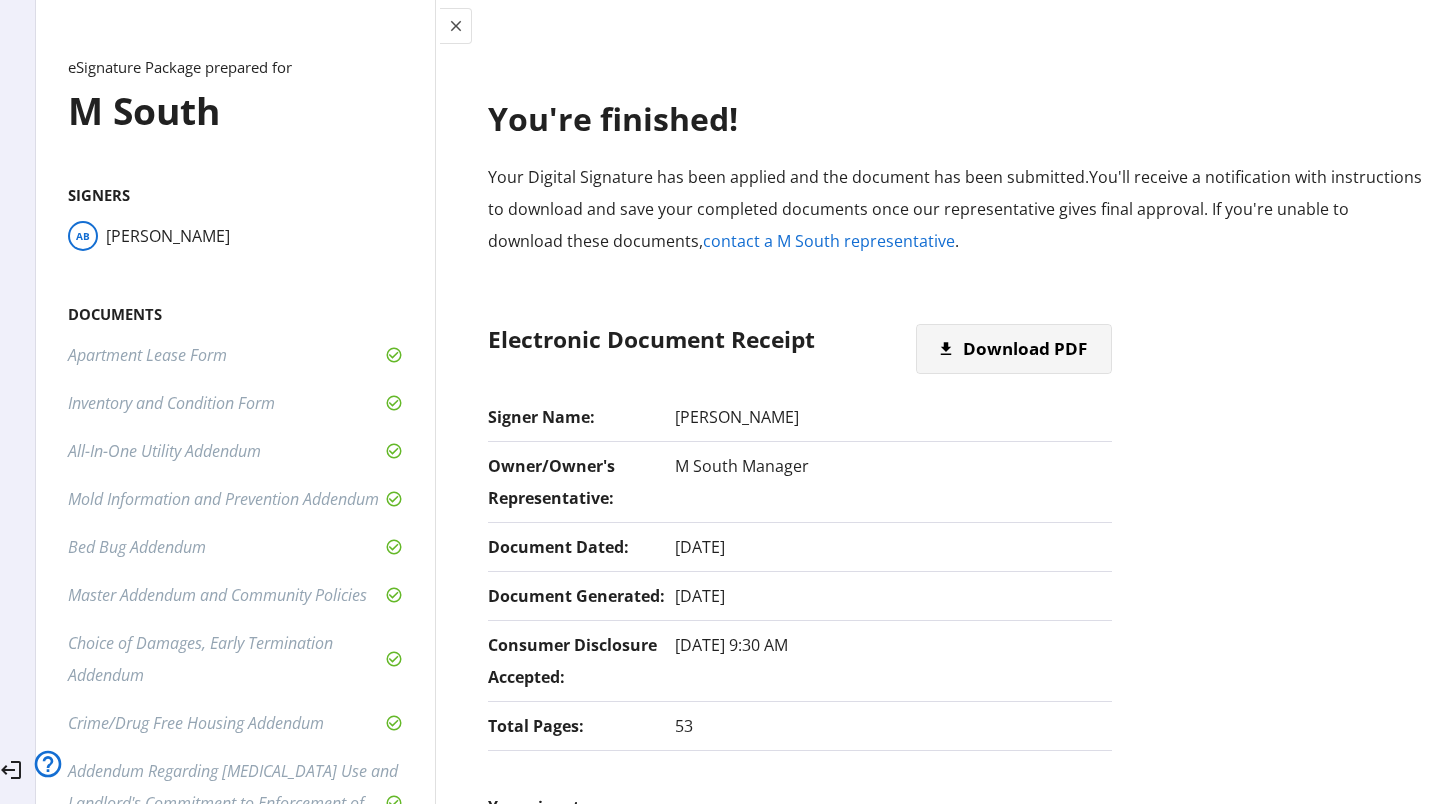 click on "Download PDF" at bounding box center (1025, 349) 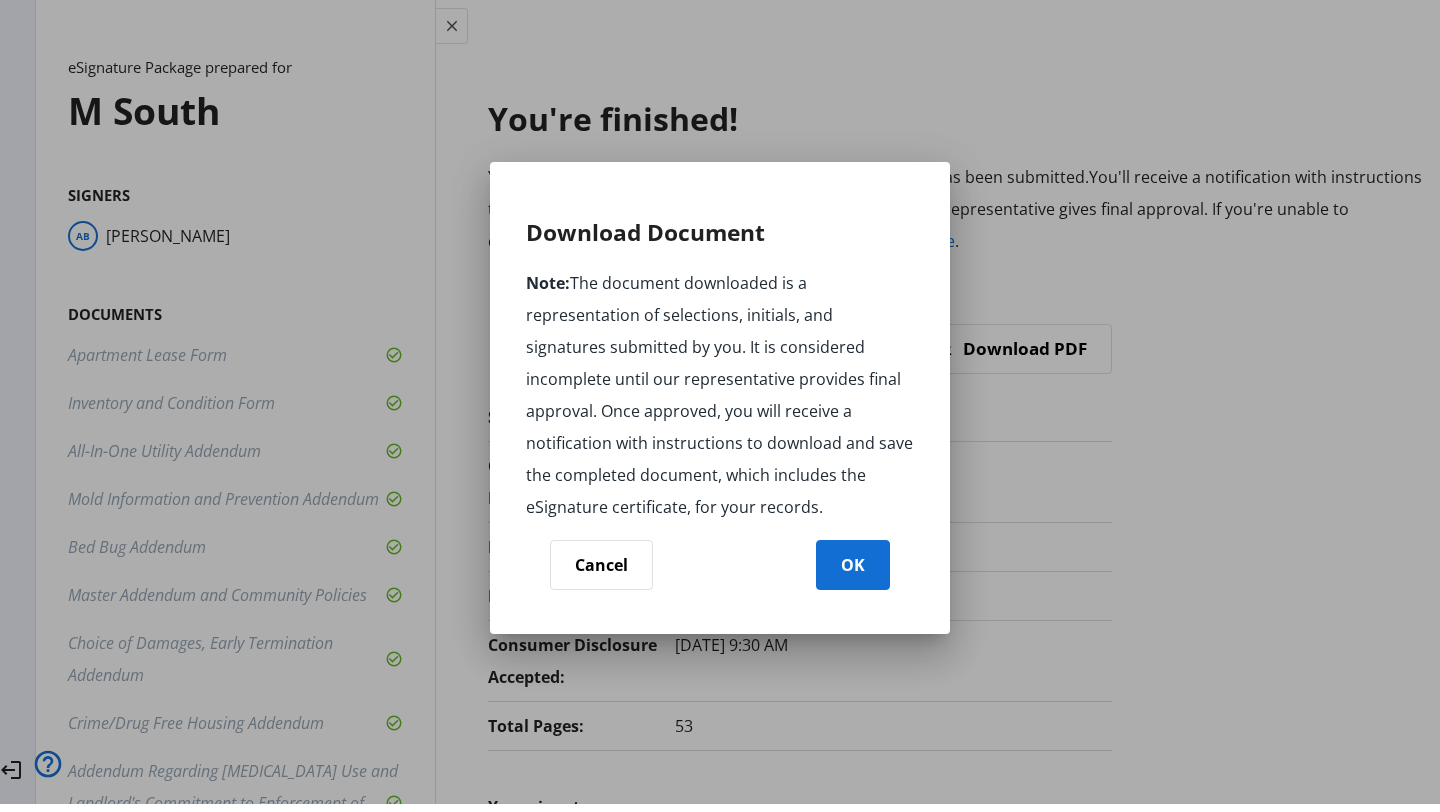 click 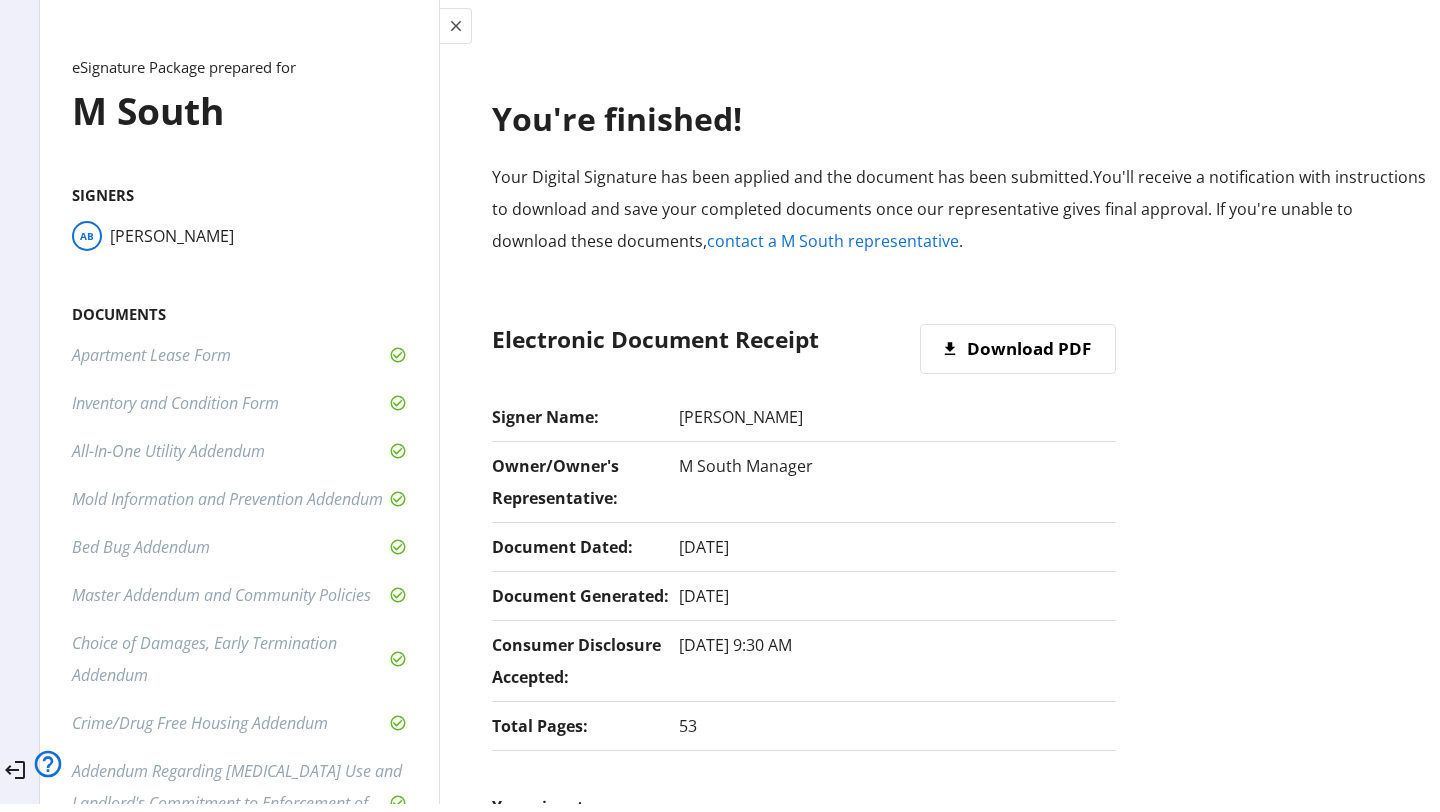 scroll, scrollTop: 0, scrollLeft: 4, axis: horizontal 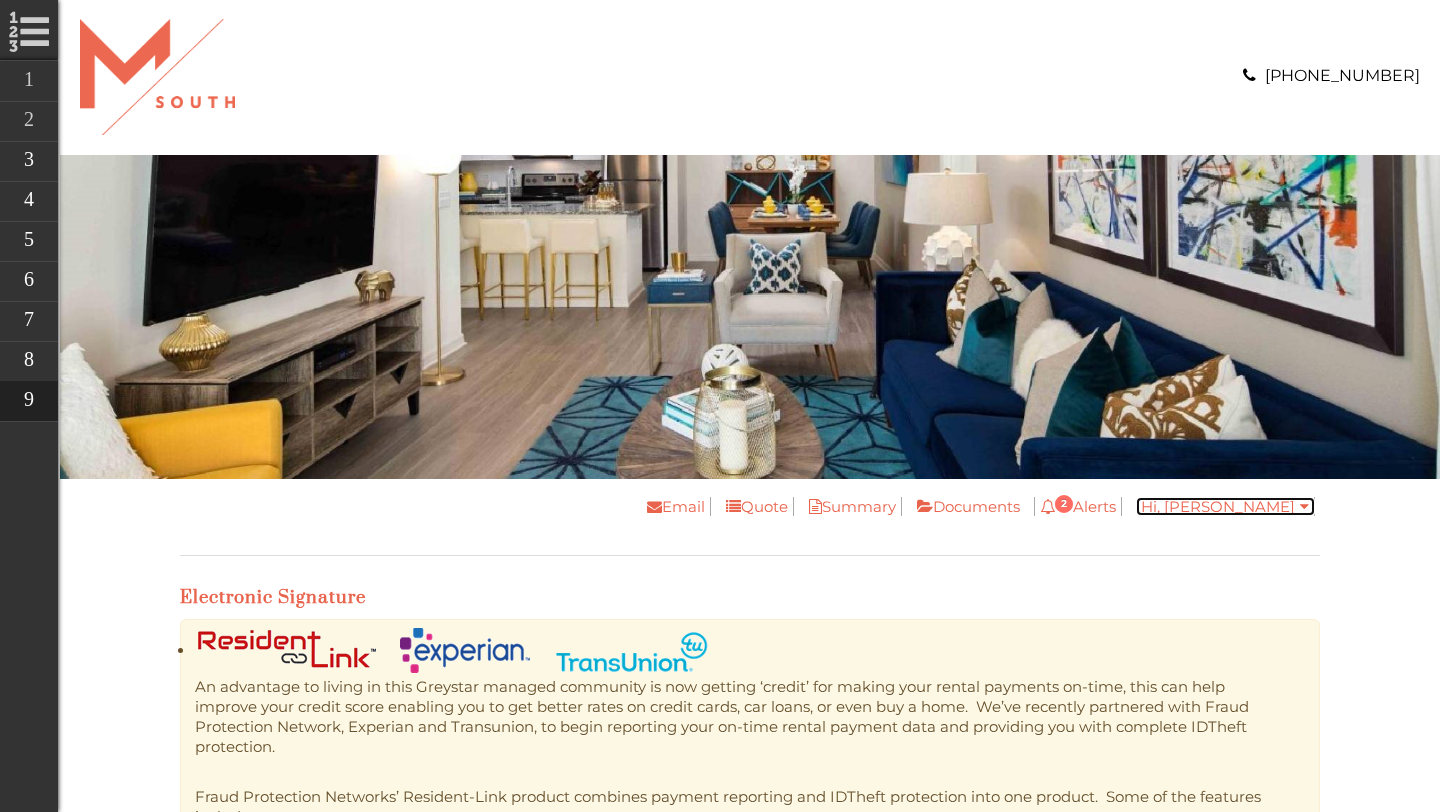 click on "Hi, Alejandro" at bounding box center [1225, 506] 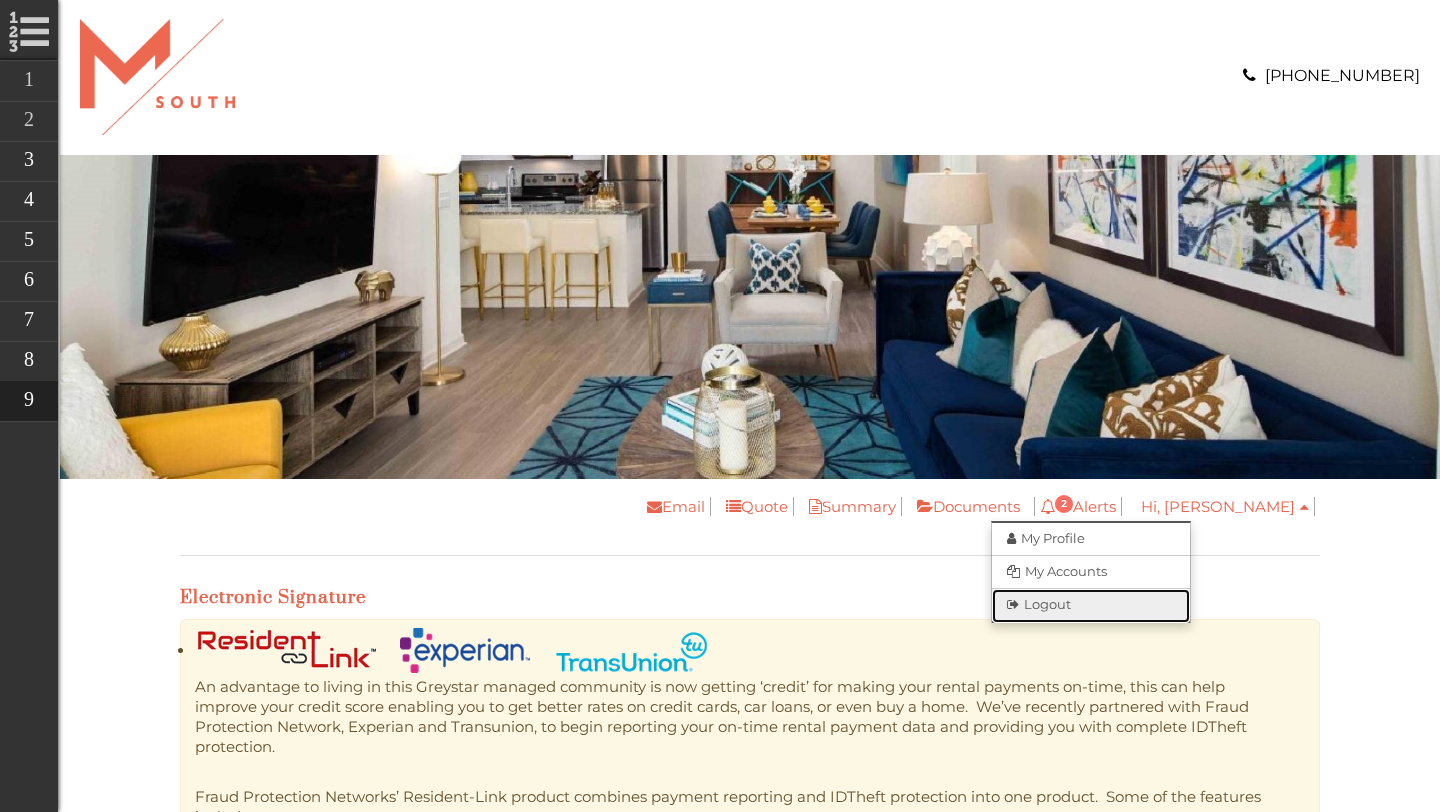 click on "Logout" at bounding box center (1091, 606) 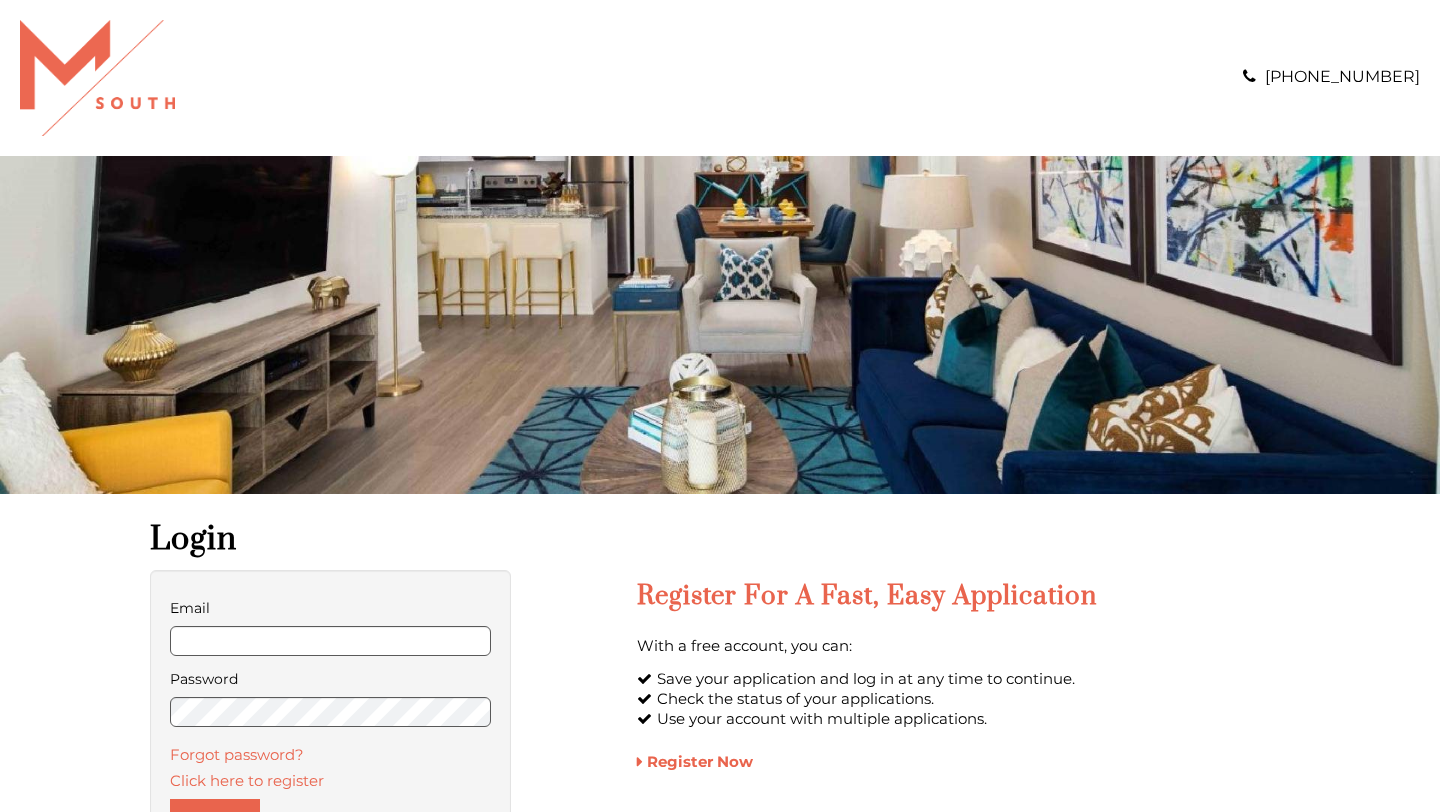 scroll, scrollTop: 0, scrollLeft: 0, axis: both 